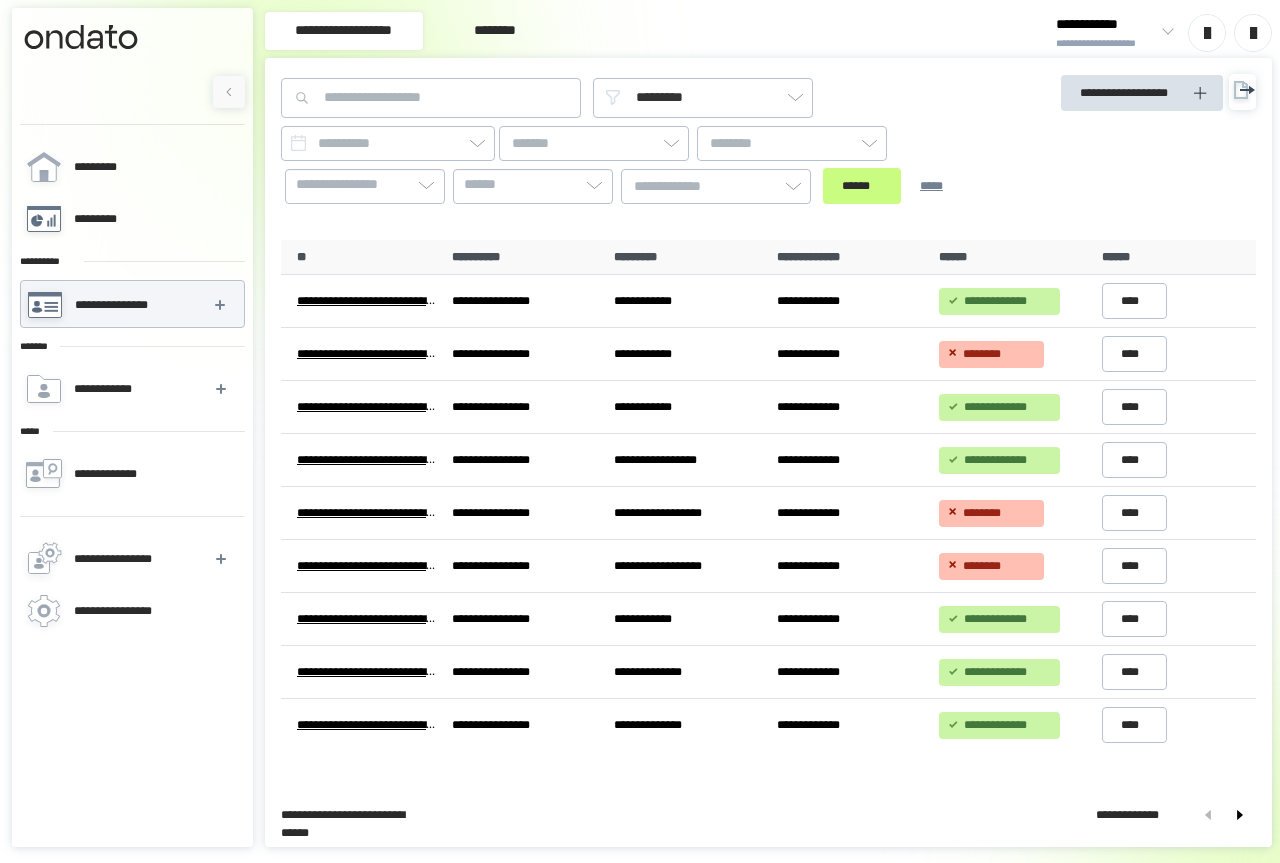 scroll, scrollTop: 0, scrollLeft: 0, axis: both 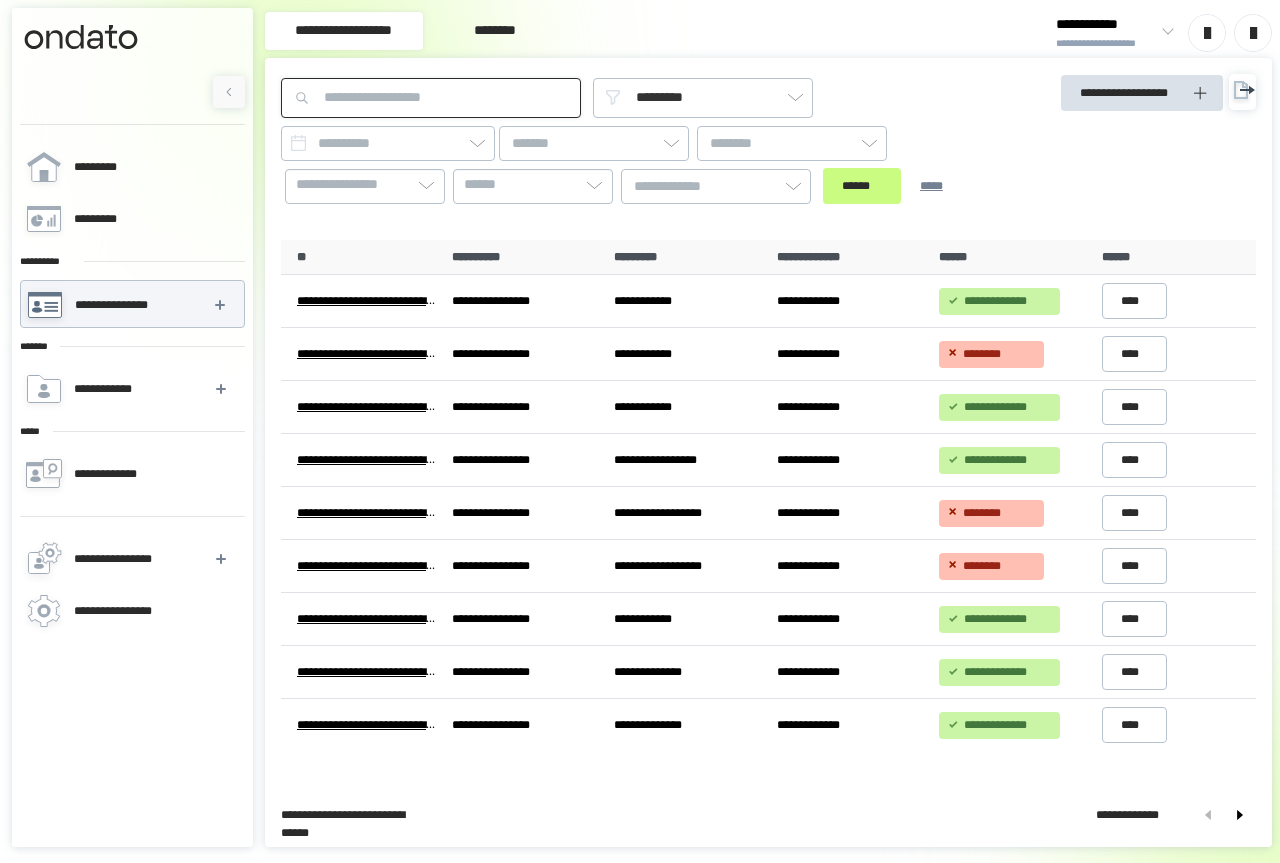 click at bounding box center (431, 98) 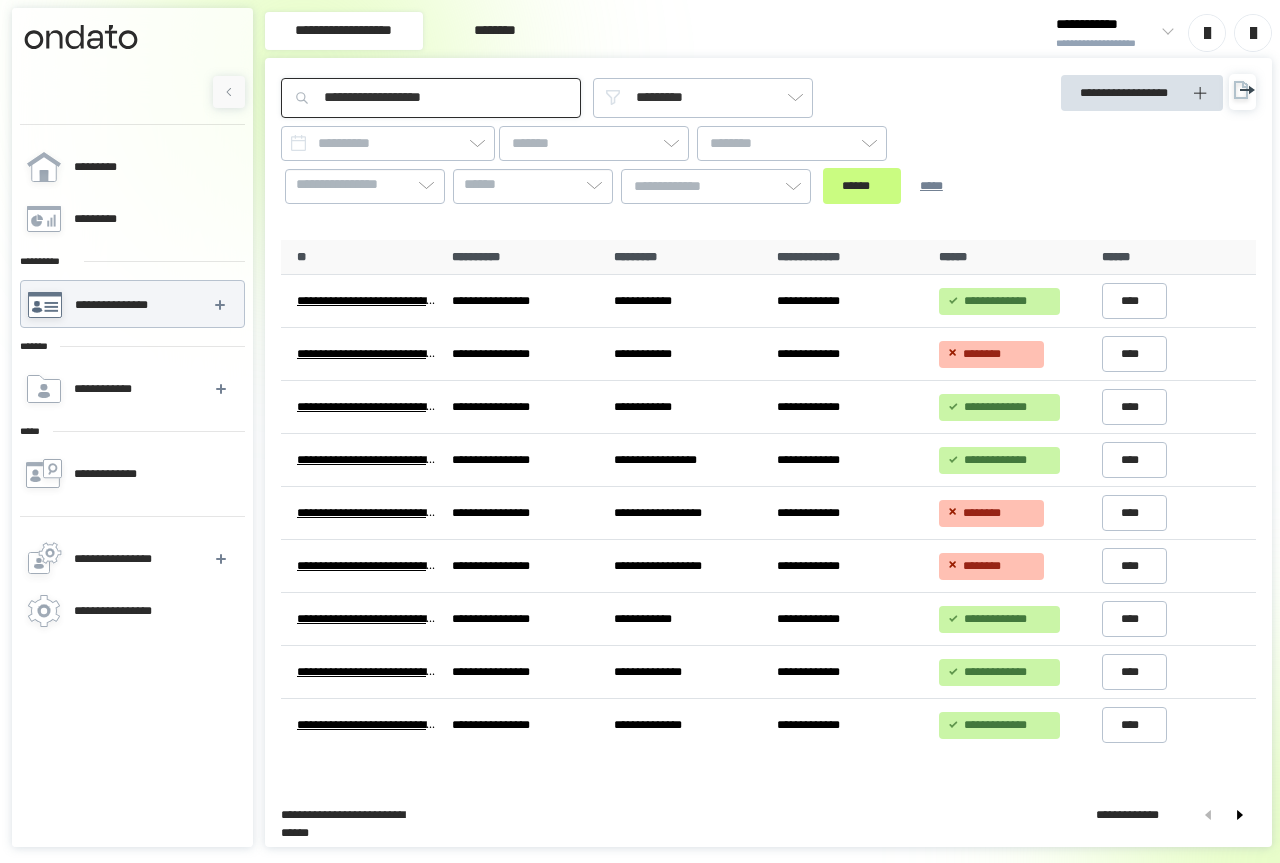 drag, startPoint x: 356, startPoint y: 94, endPoint x: 320, endPoint y: 97, distance: 36.124783 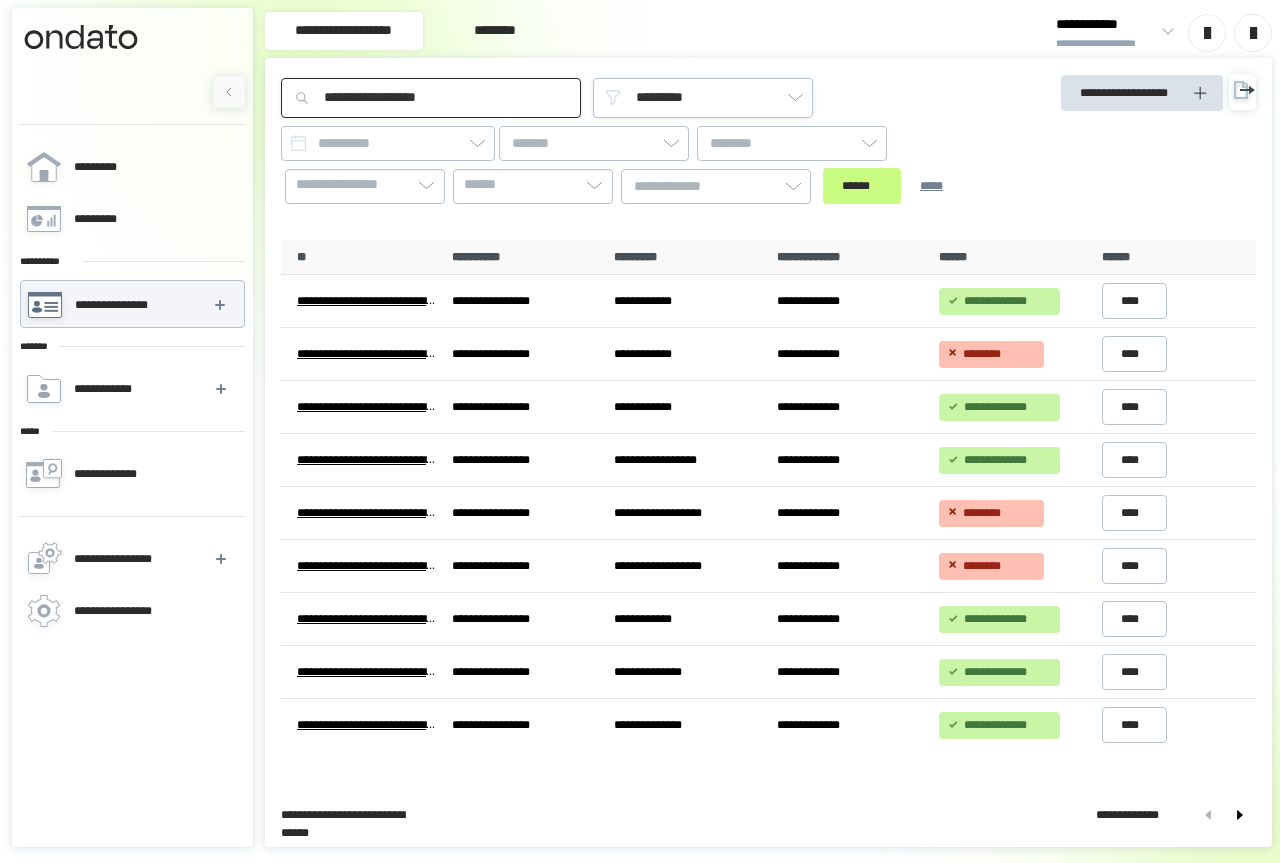 type on "**********" 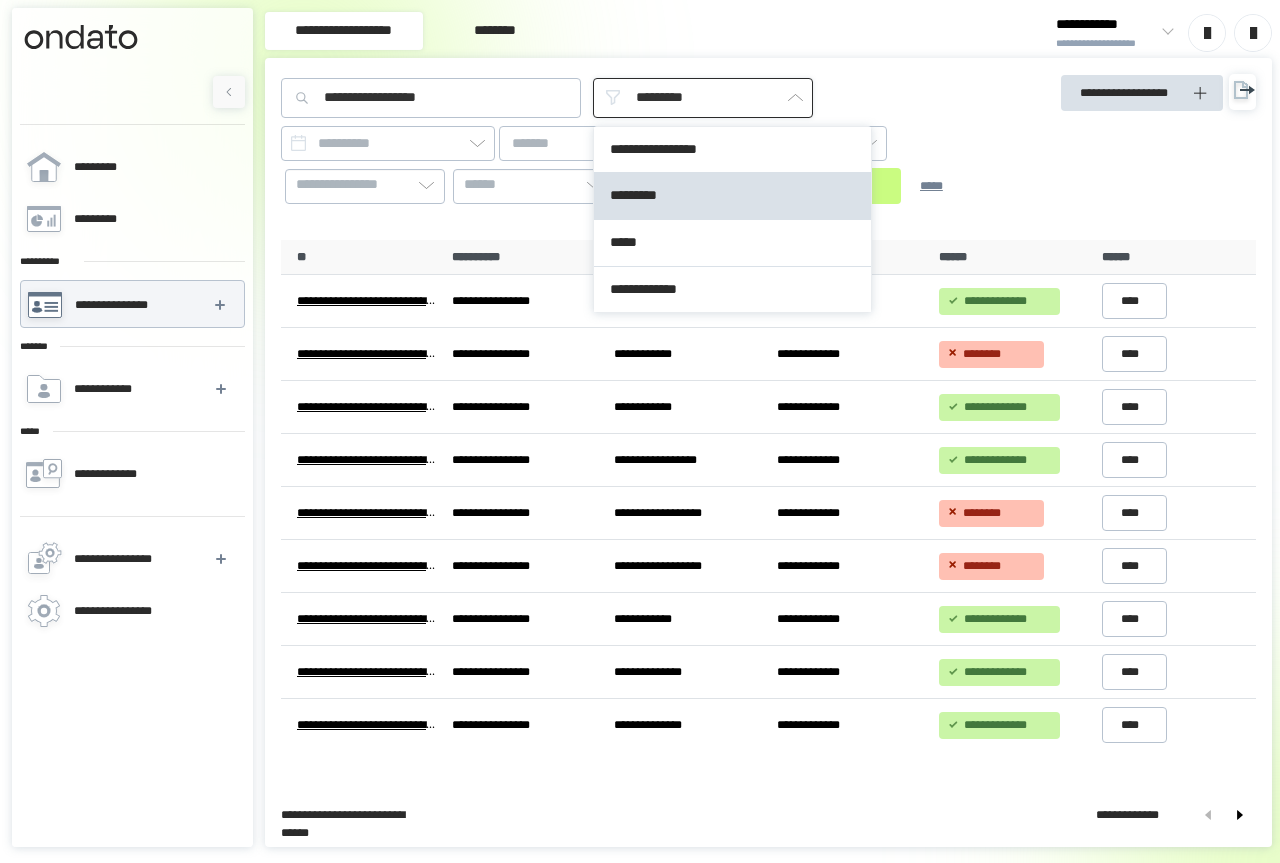click on "*********" at bounding box center (703, 98) 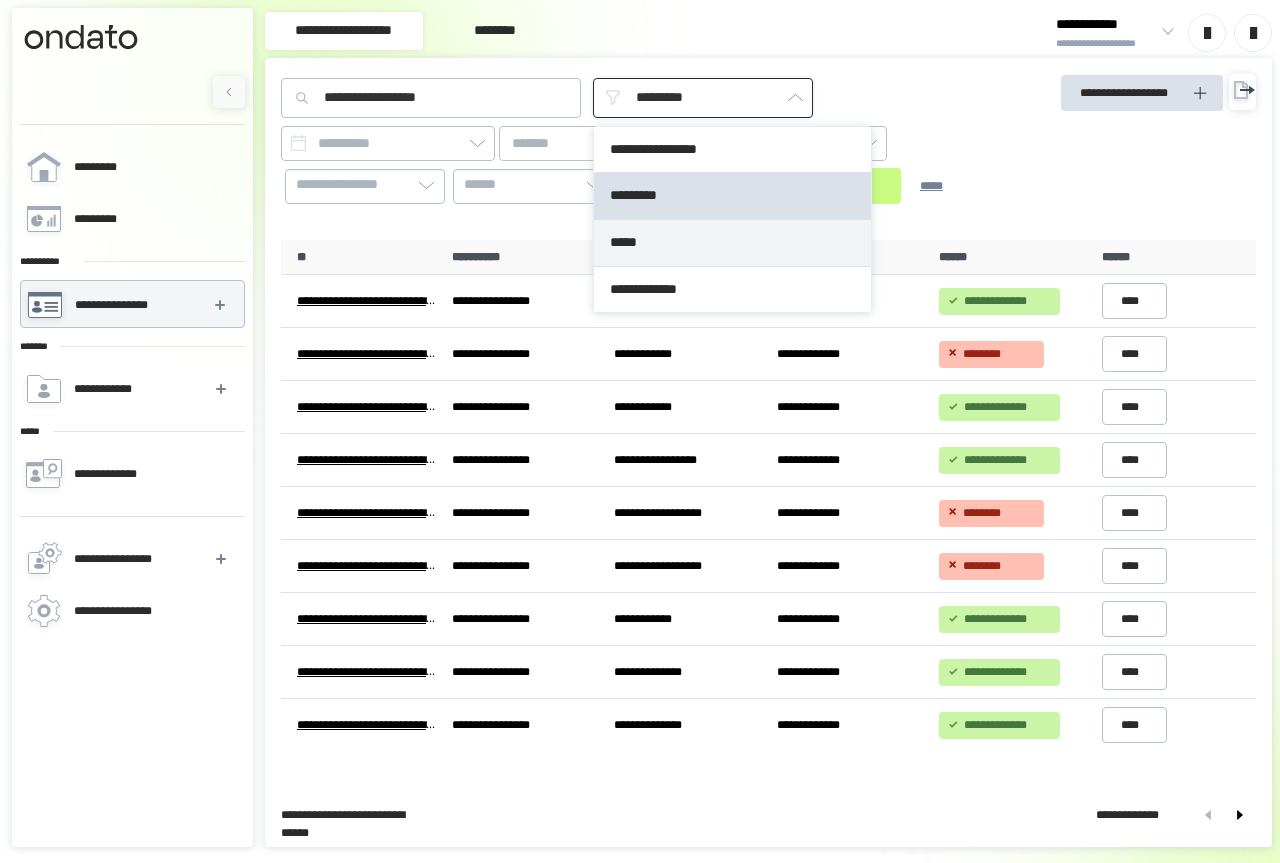 type on "*****" 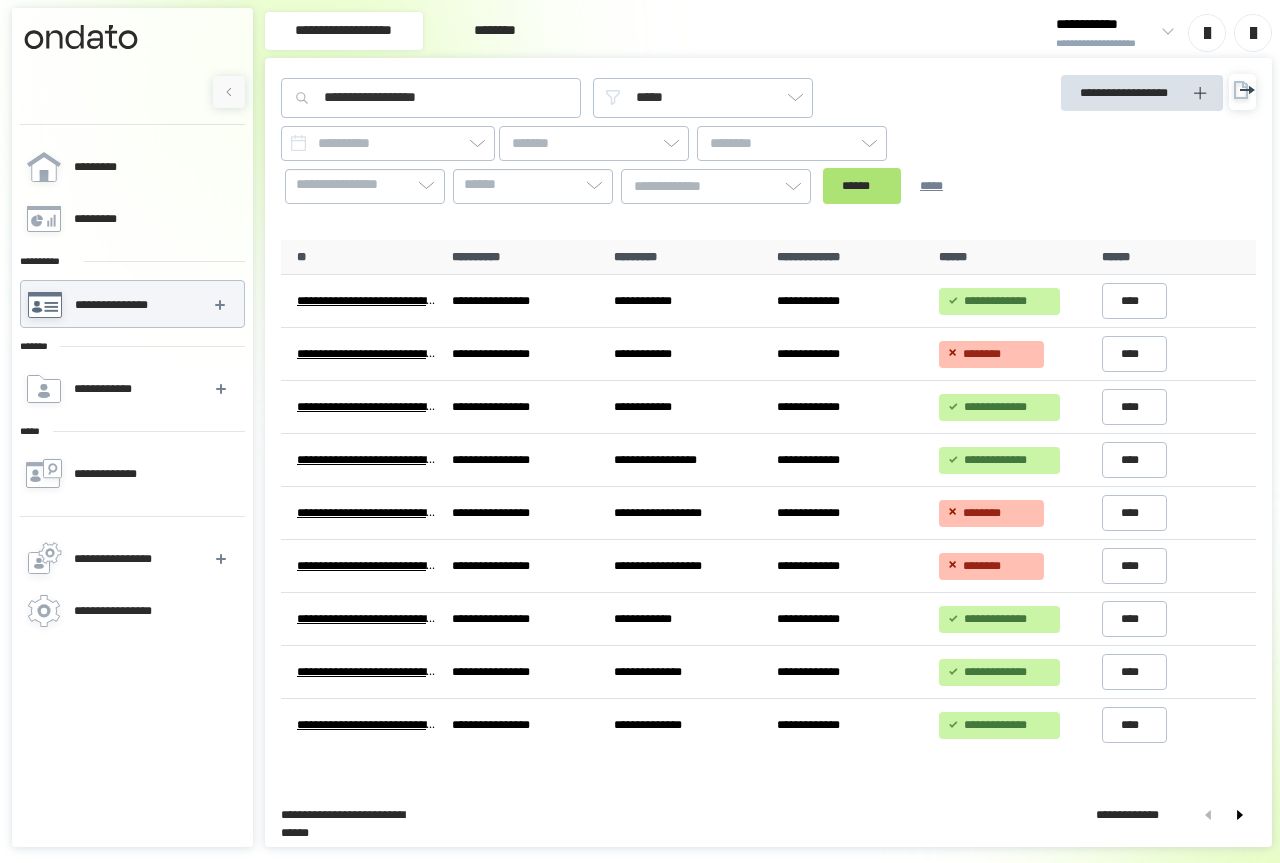 click on "******" at bounding box center (862, 186) 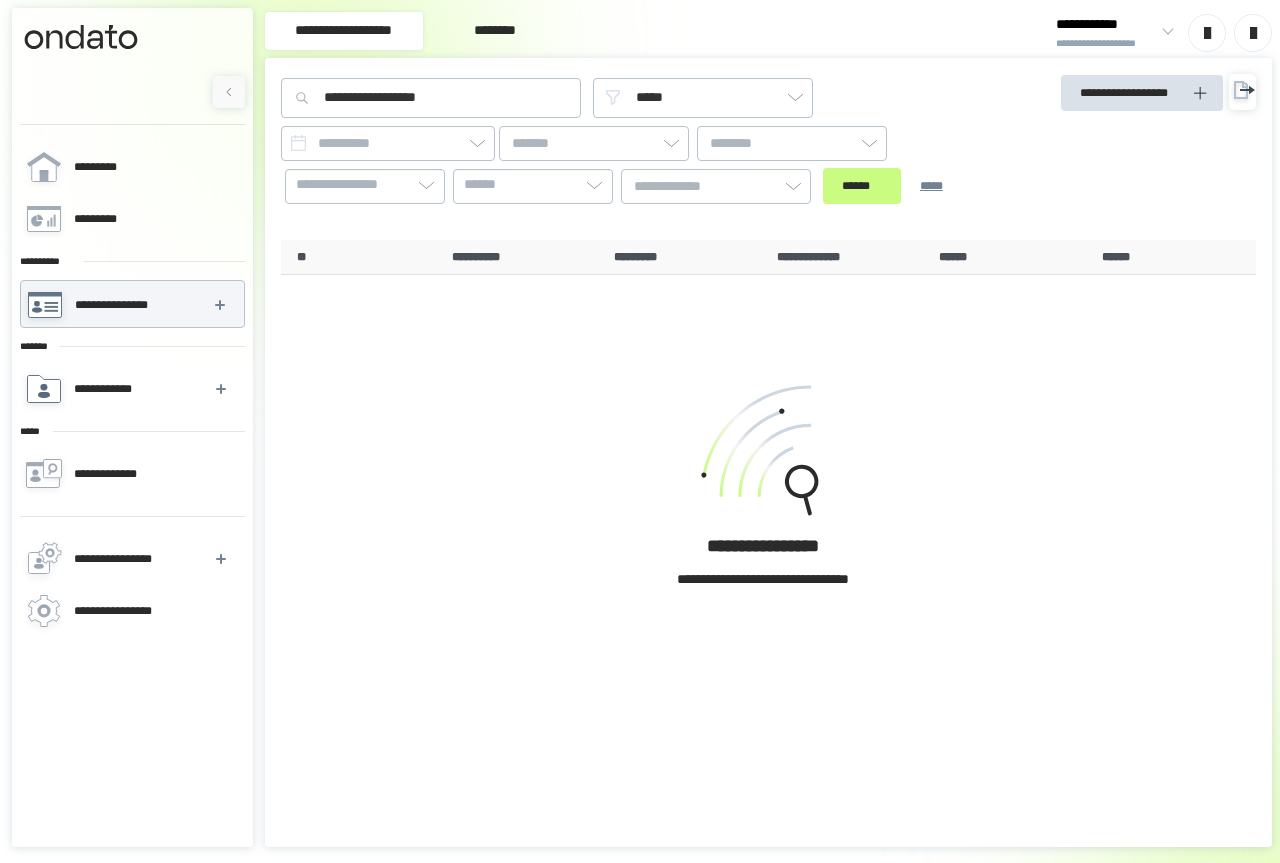 click on "**********" at bounding box center [108, 389] 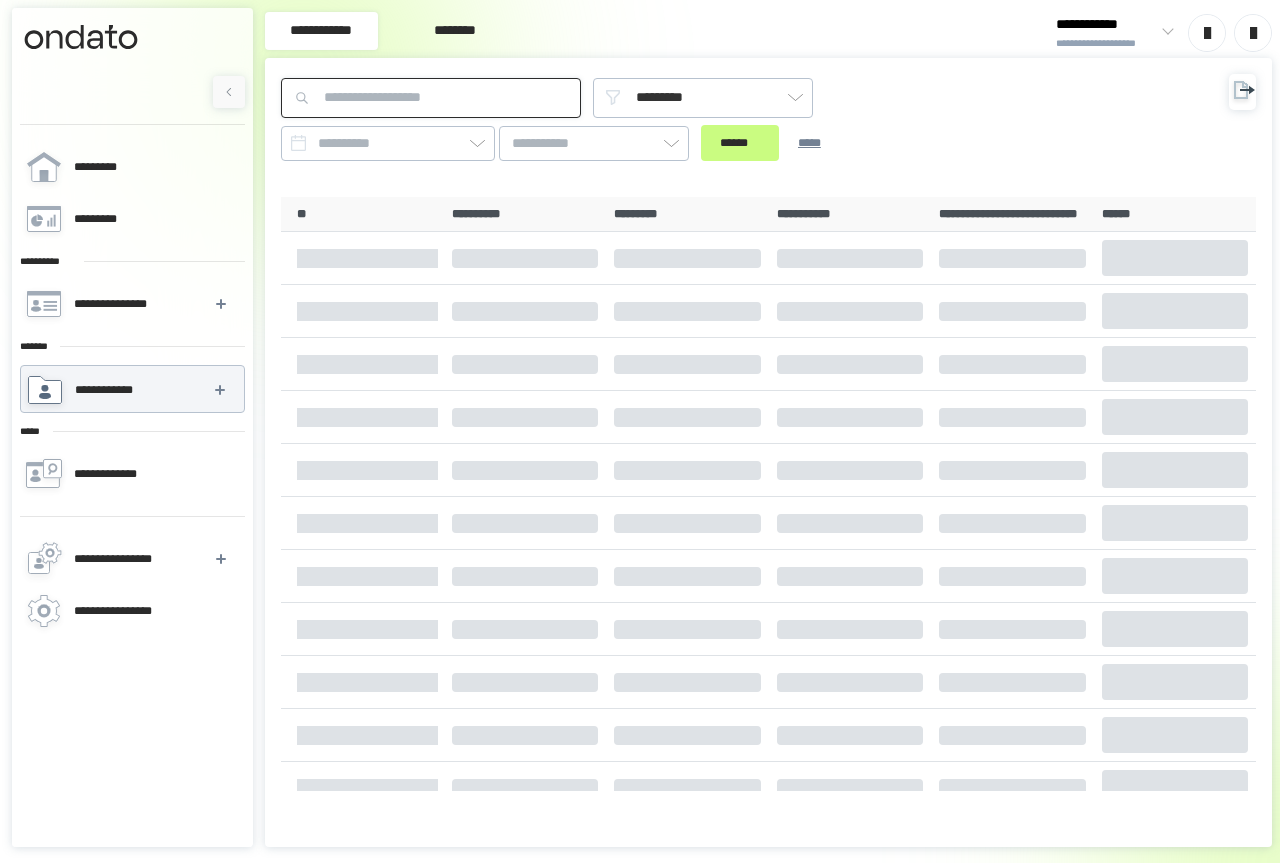 click at bounding box center [431, 98] 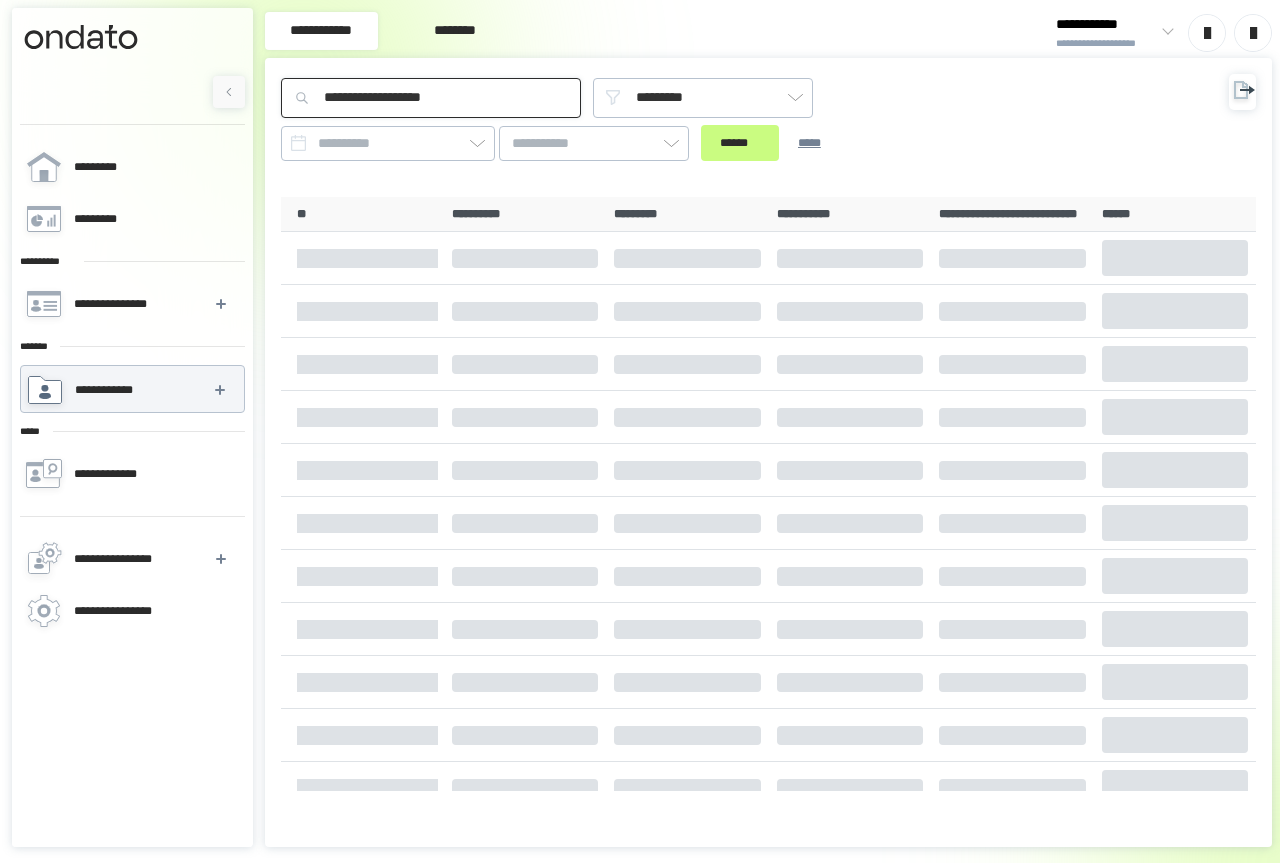 drag, startPoint x: 356, startPoint y: 93, endPoint x: 311, endPoint y: 90, distance: 45.099888 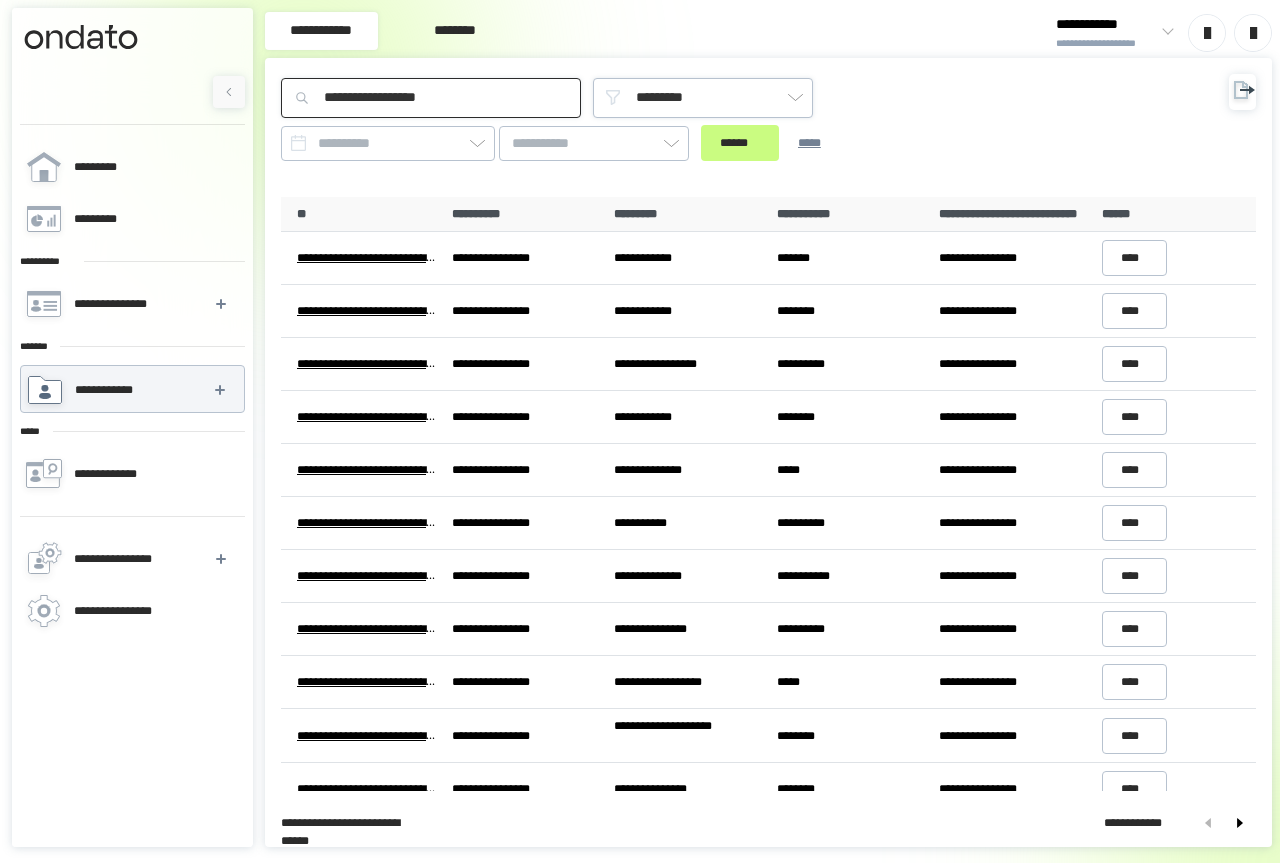 type on "**********" 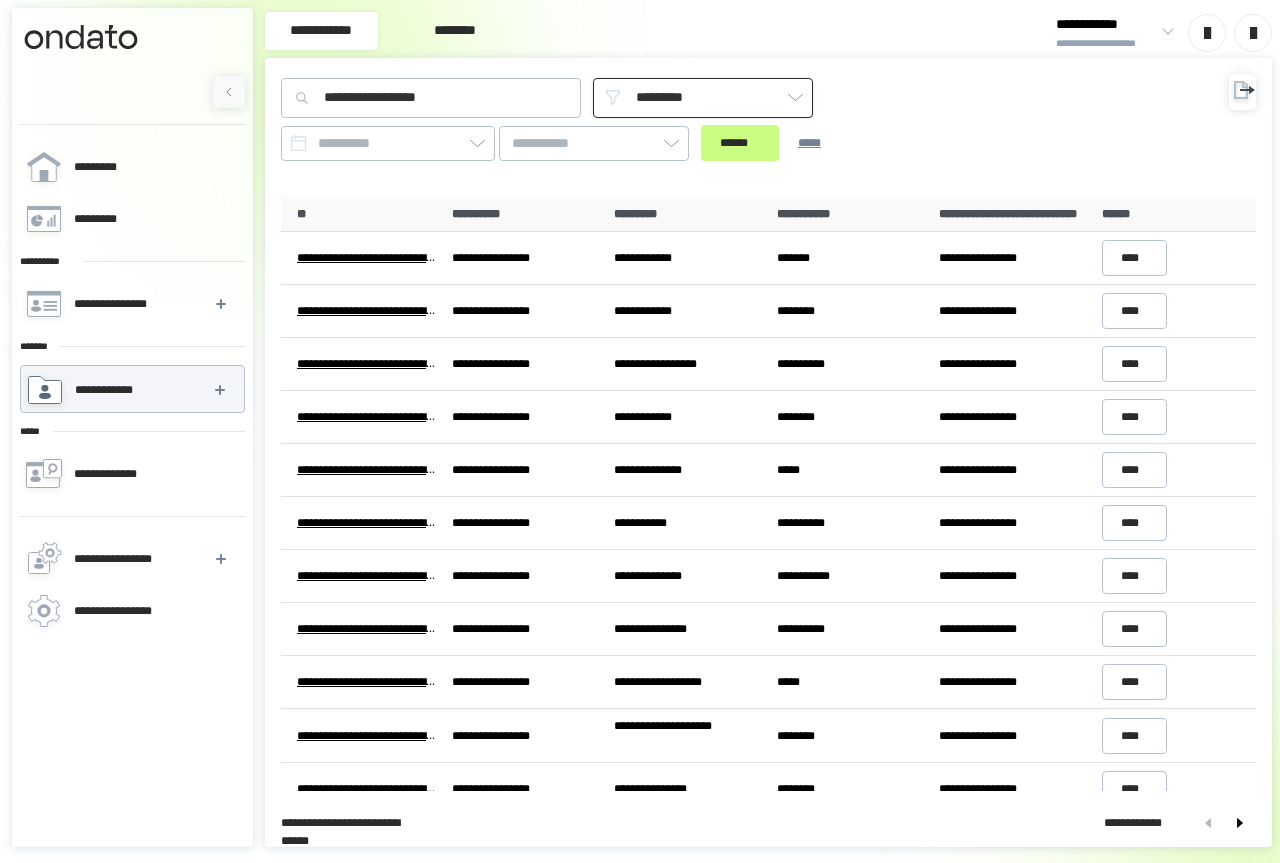 click on "*********" at bounding box center (703, 98) 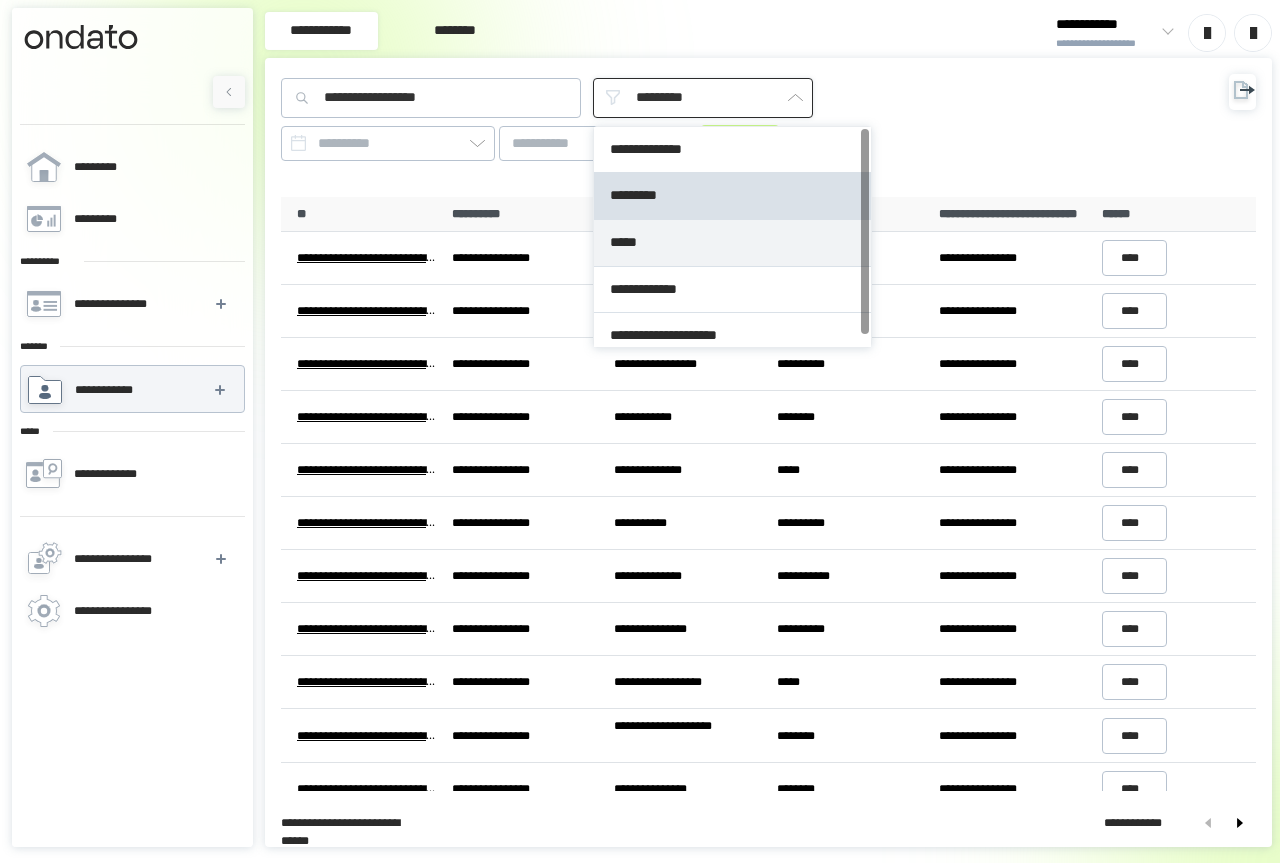 type on "*****" 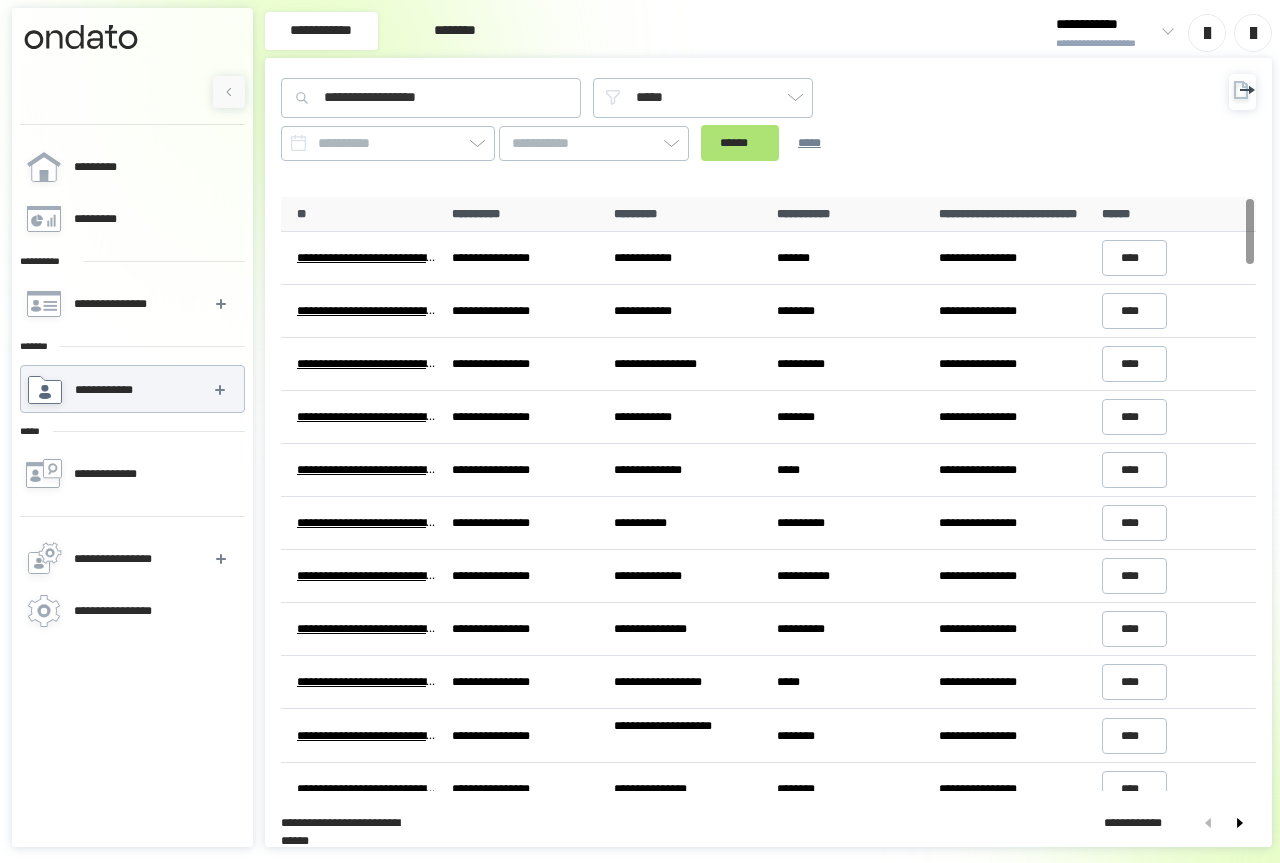 click on "******" at bounding box center (740, 143) 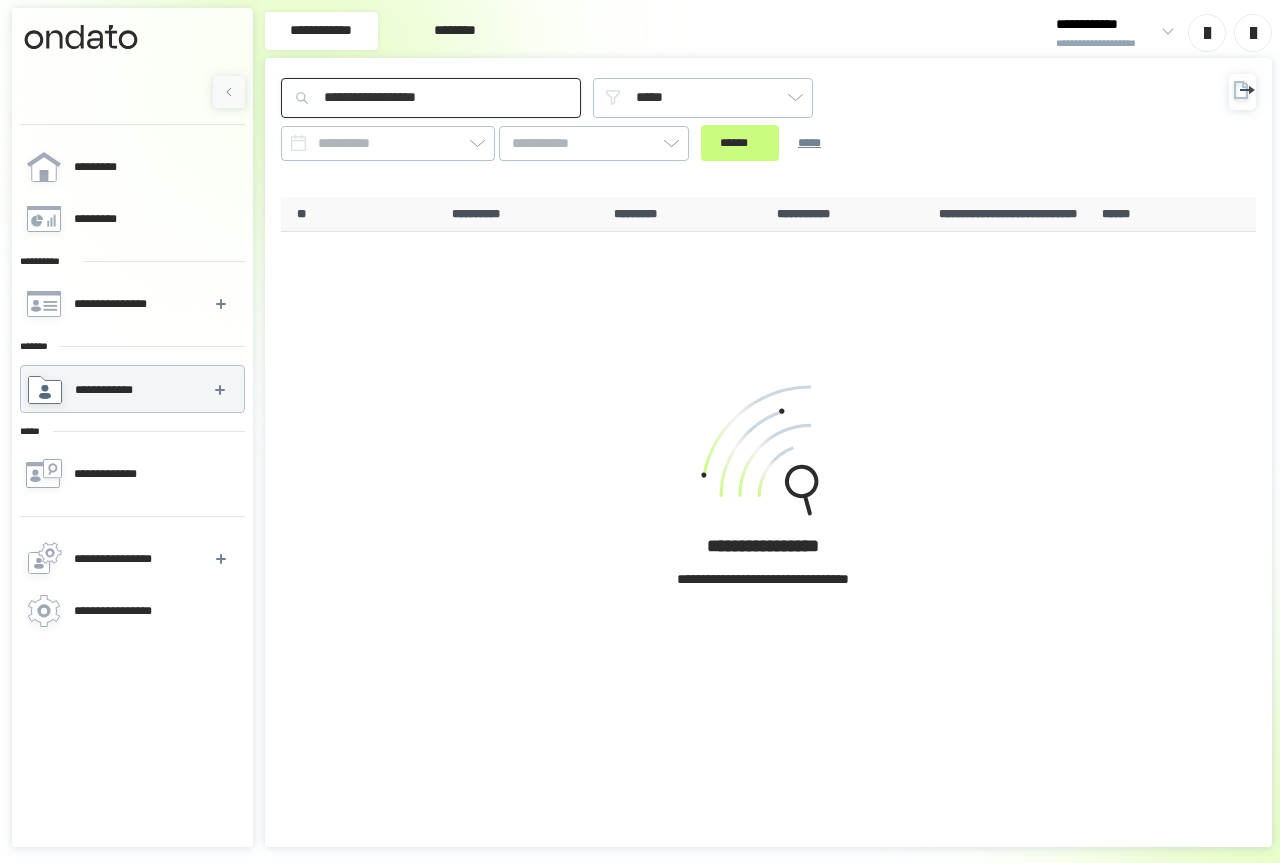 drag, startPoint x: 475, startPoint y: 101, endPoint x: 298, endPoint y: 87, distance: 177.55281 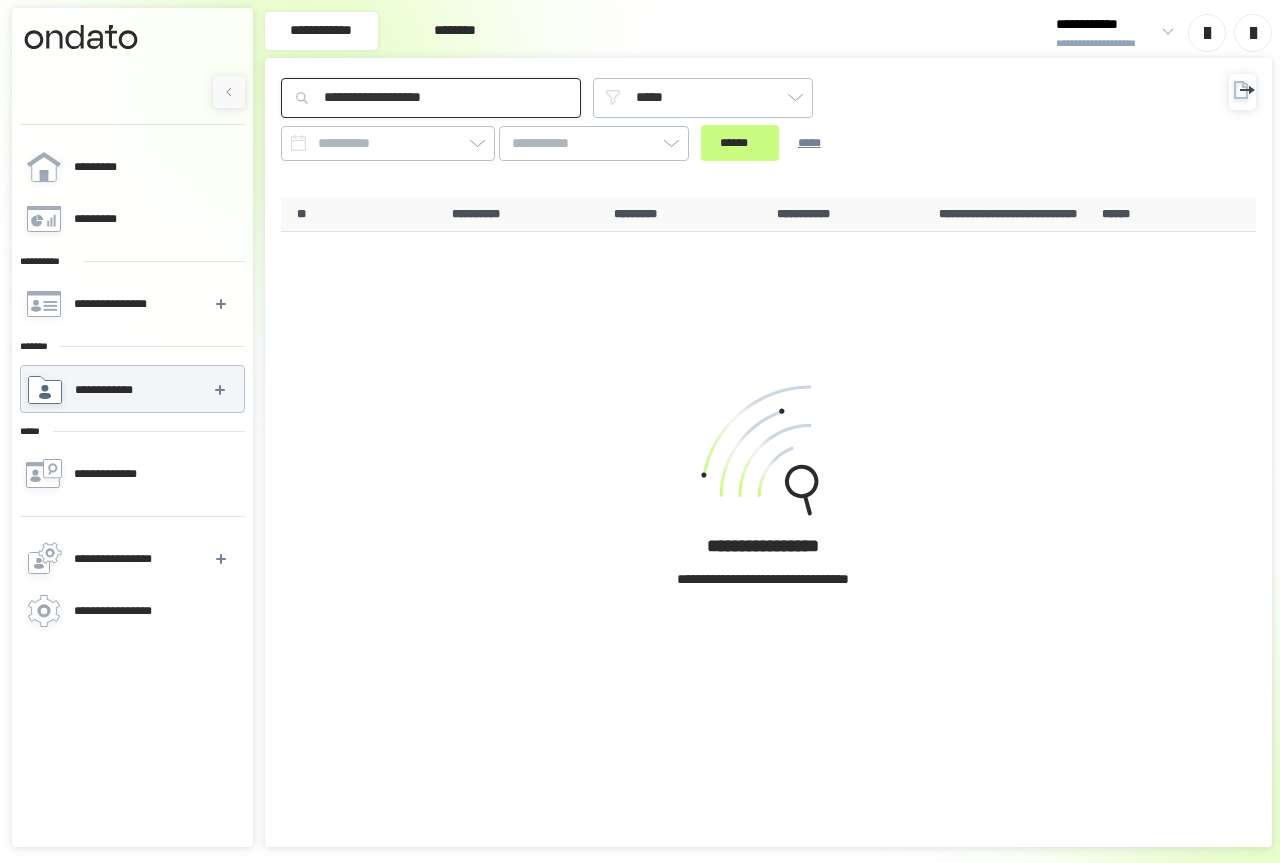 drag, startPoint x: 355, startPoint y: 96, endPoint x: 307, endPoint y: 91, distance: 48.259712 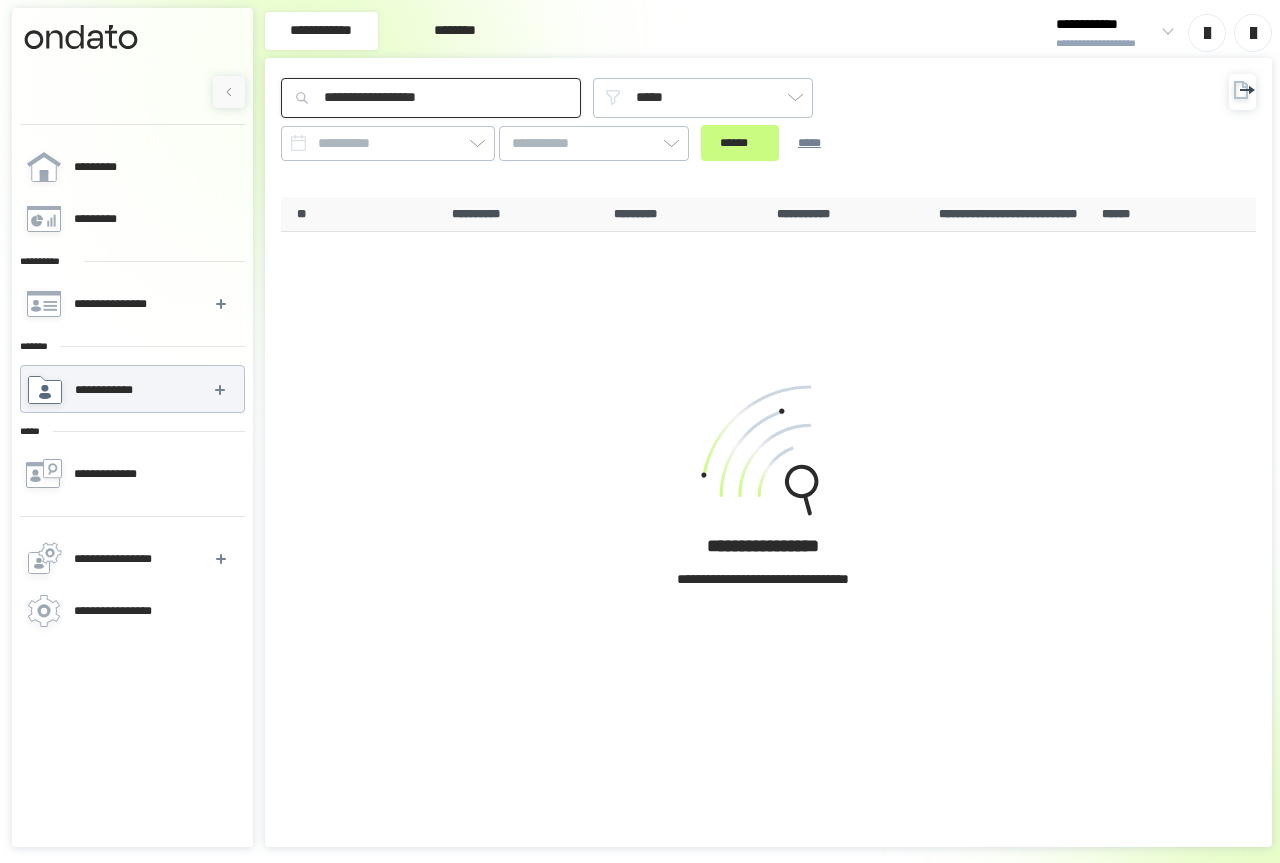 click on "**********" at bounding box center [431, 98] 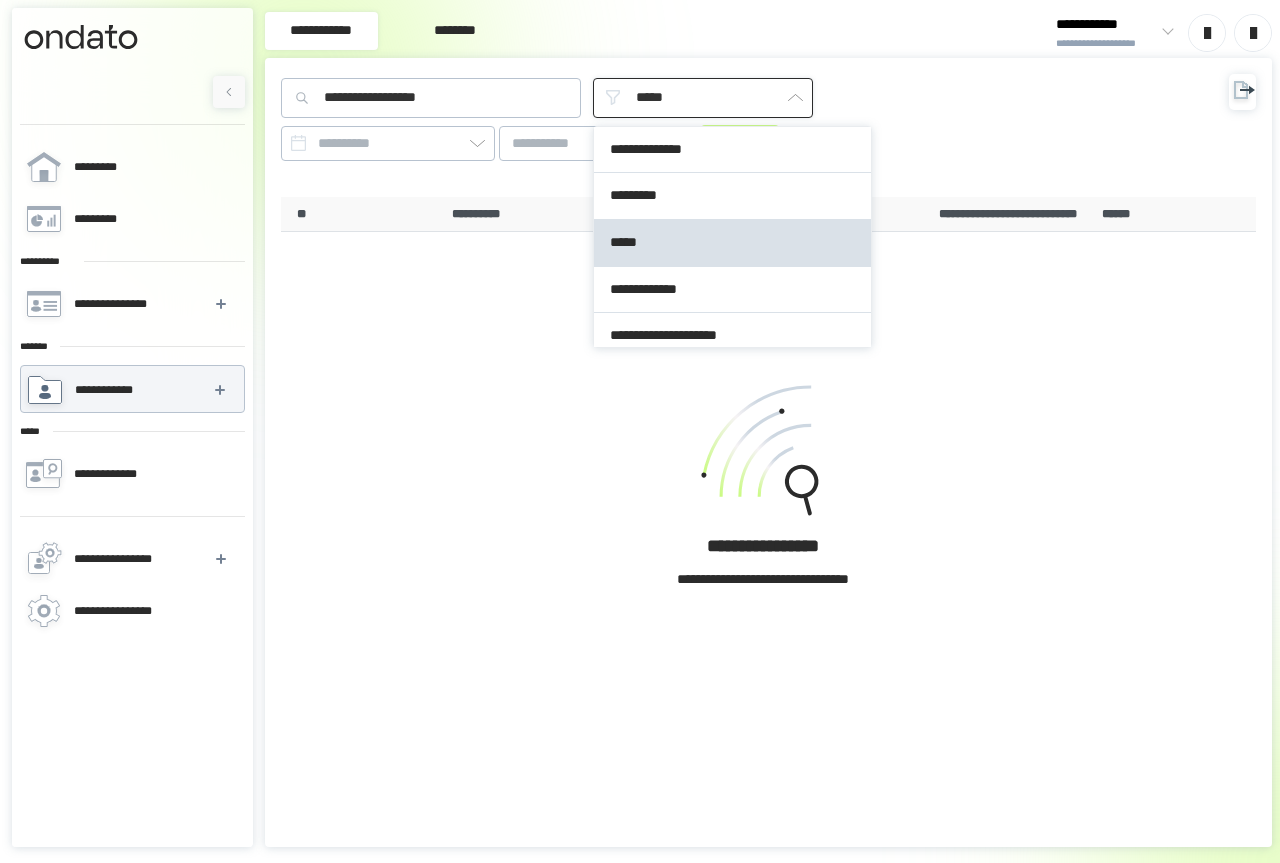 click on "*****" at bounding box center [703, 98] 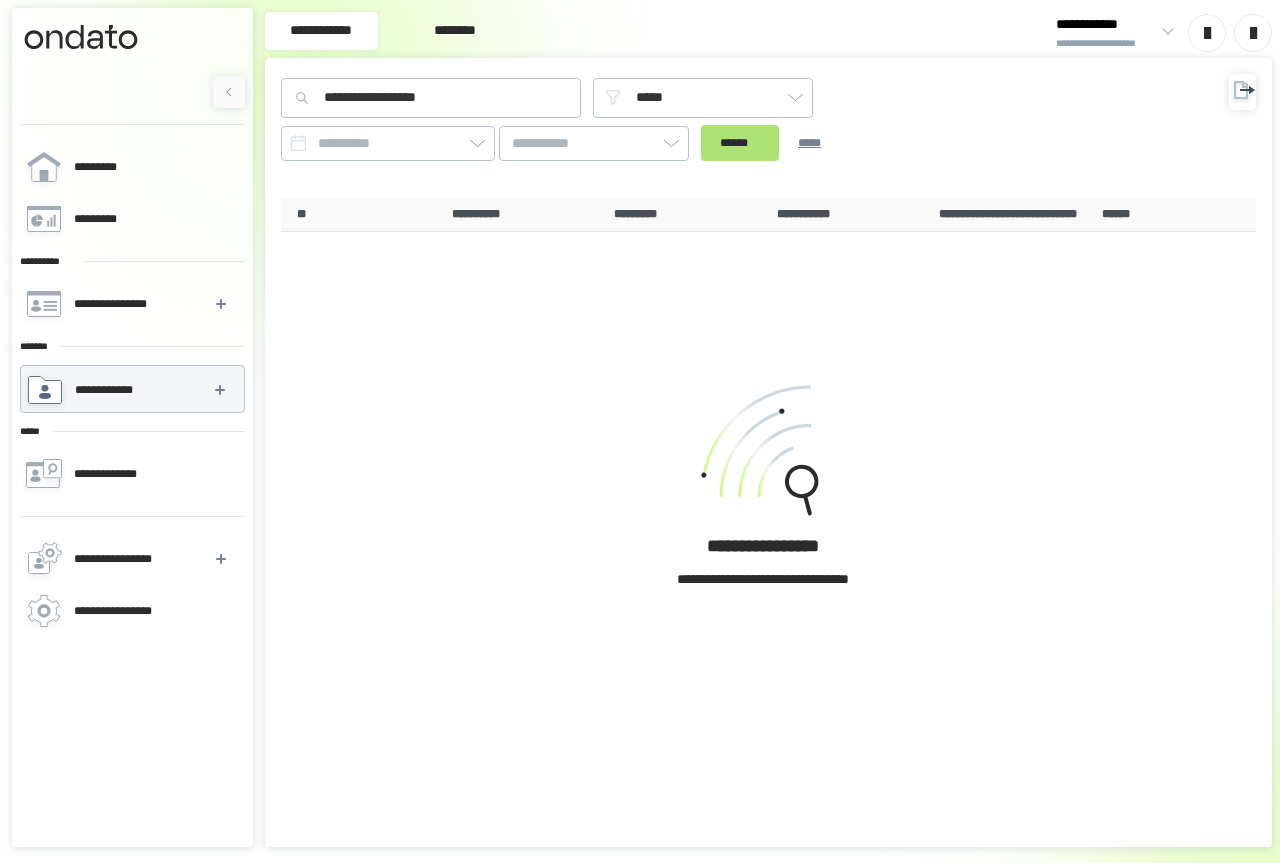 click on "******" at bounding box center [740, 143] 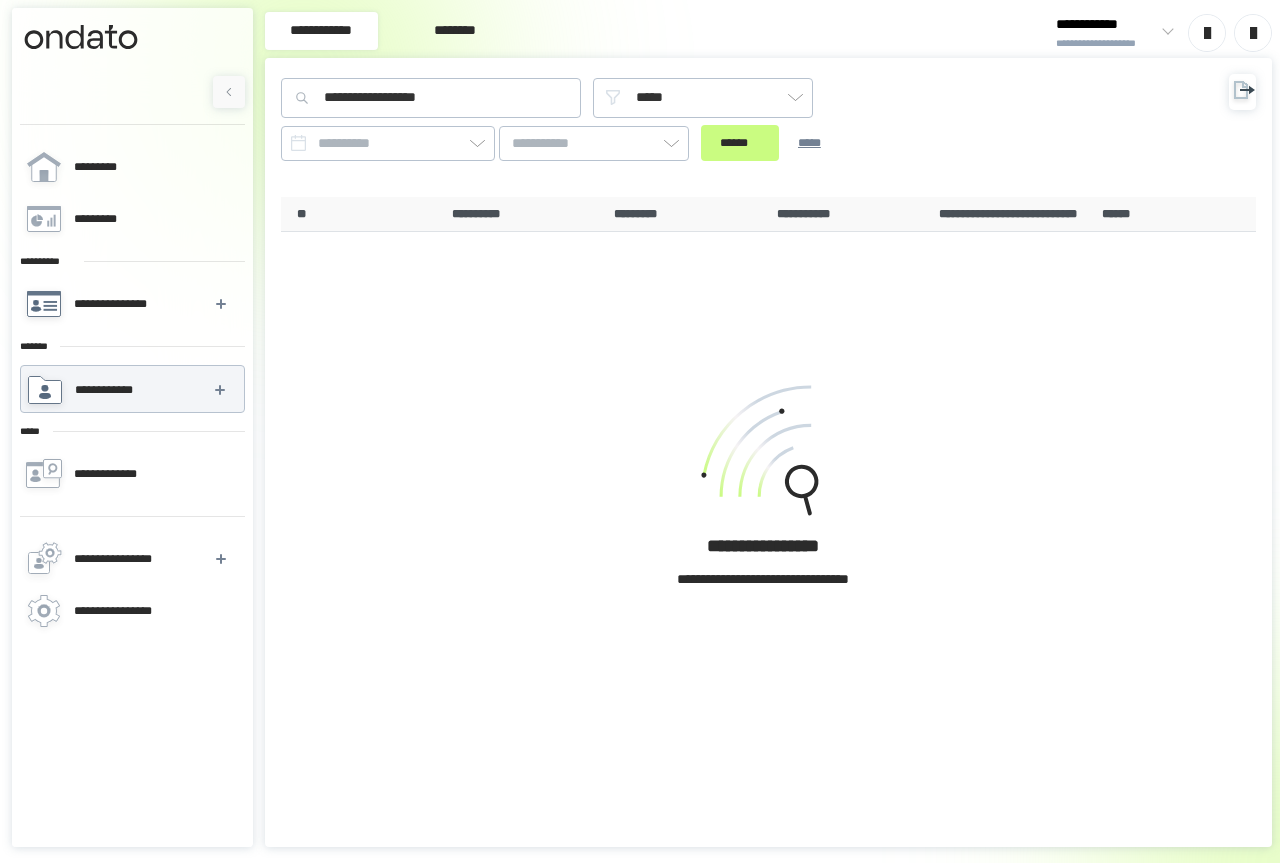 click on "**********" at bounding box center (114, 304) 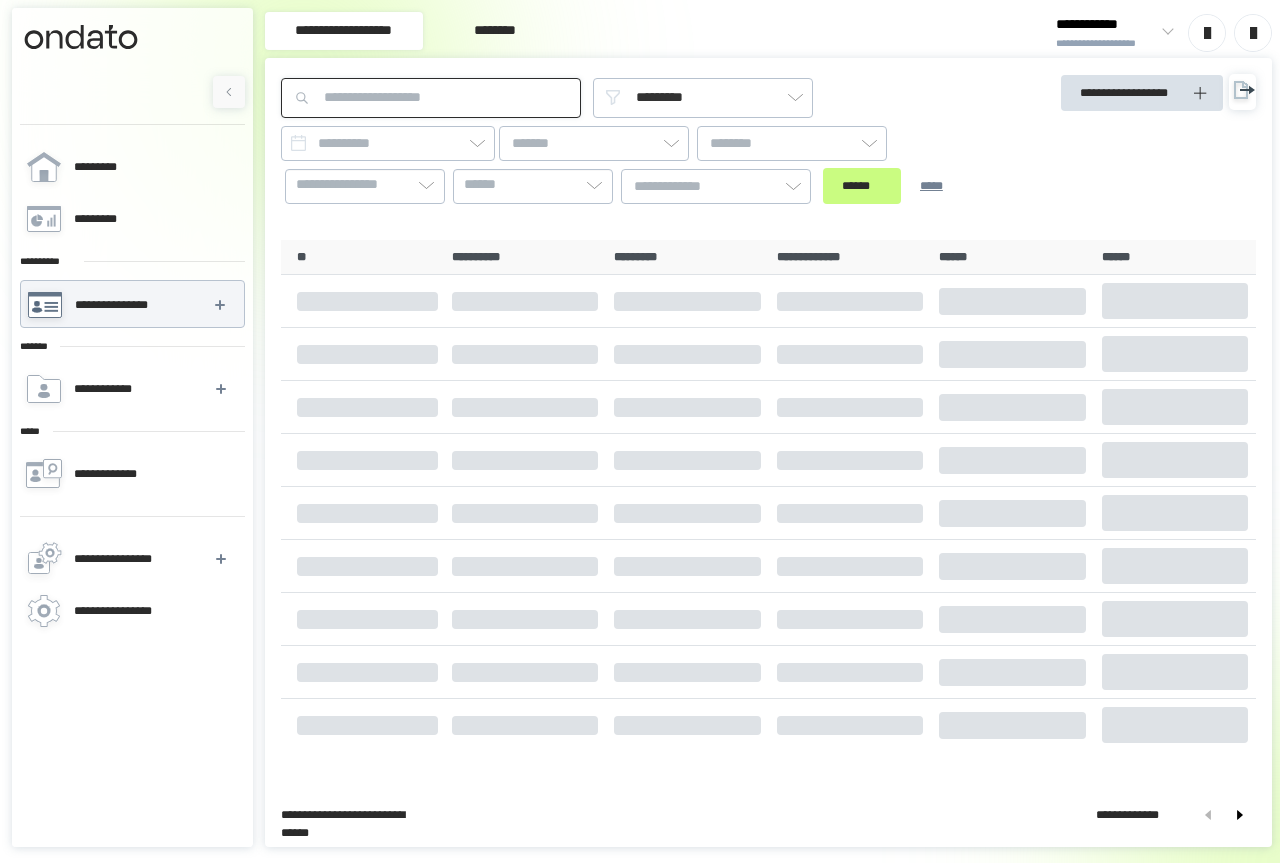 click at bounding box center [431, 98] 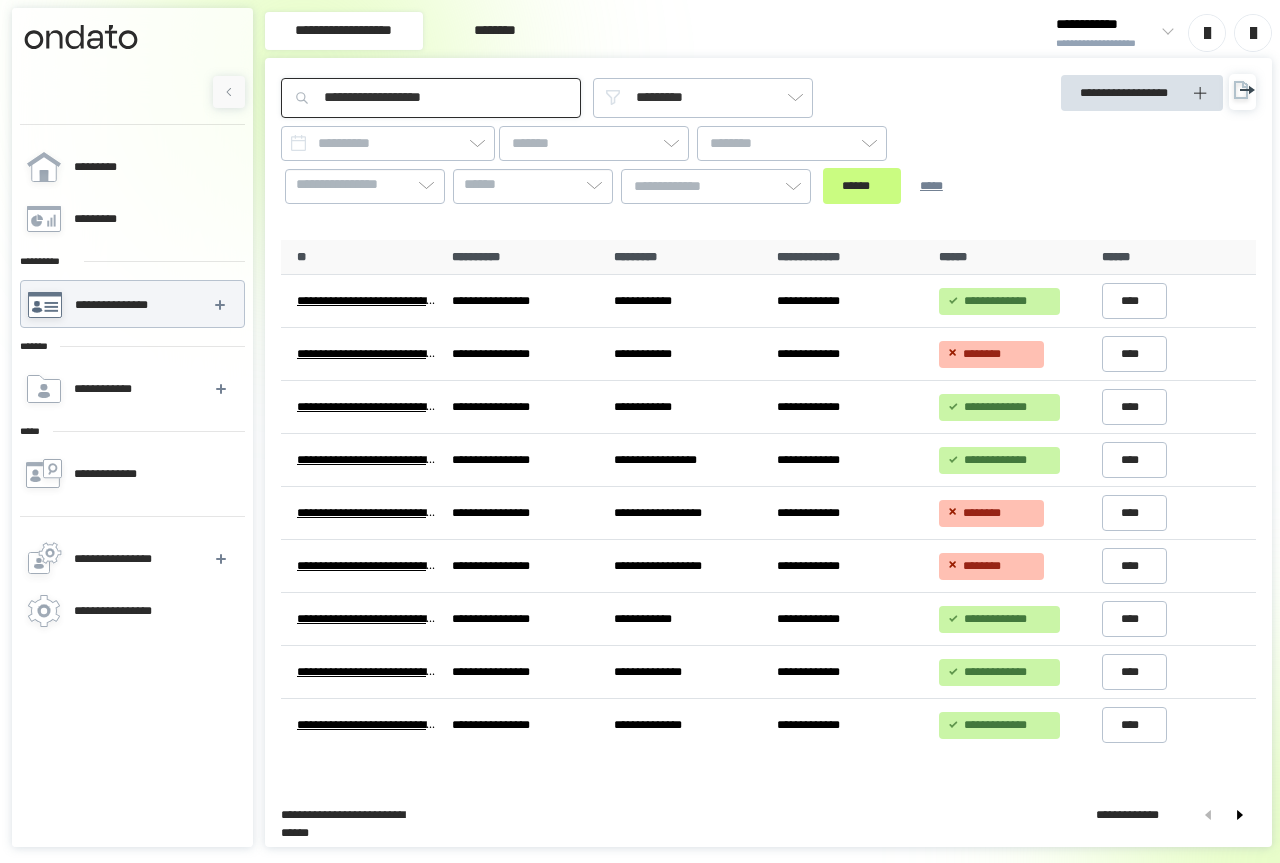 drag, startPoint x: 355, startPoint y: 98, endPoint x: 288, endPoint y: 88, distance: 67.74216 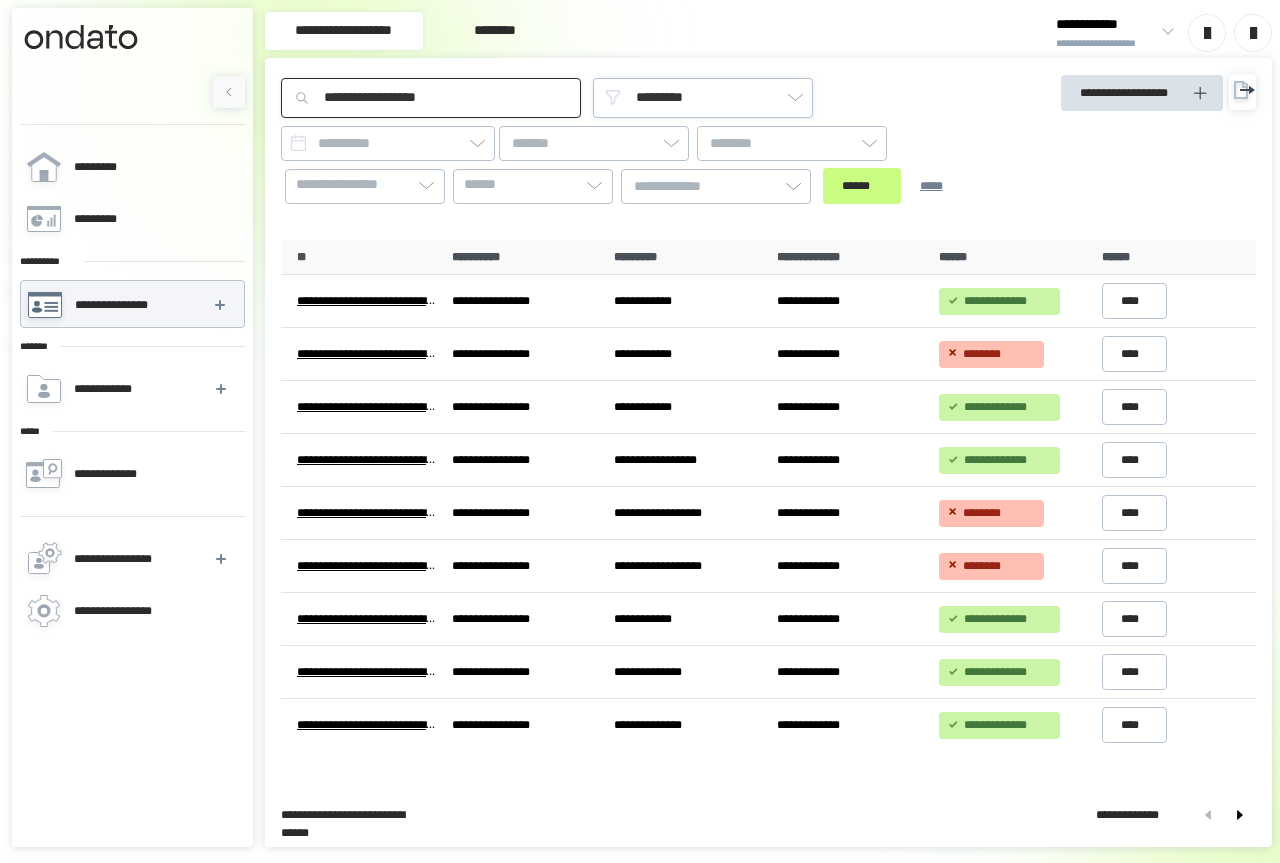 type on "**********" 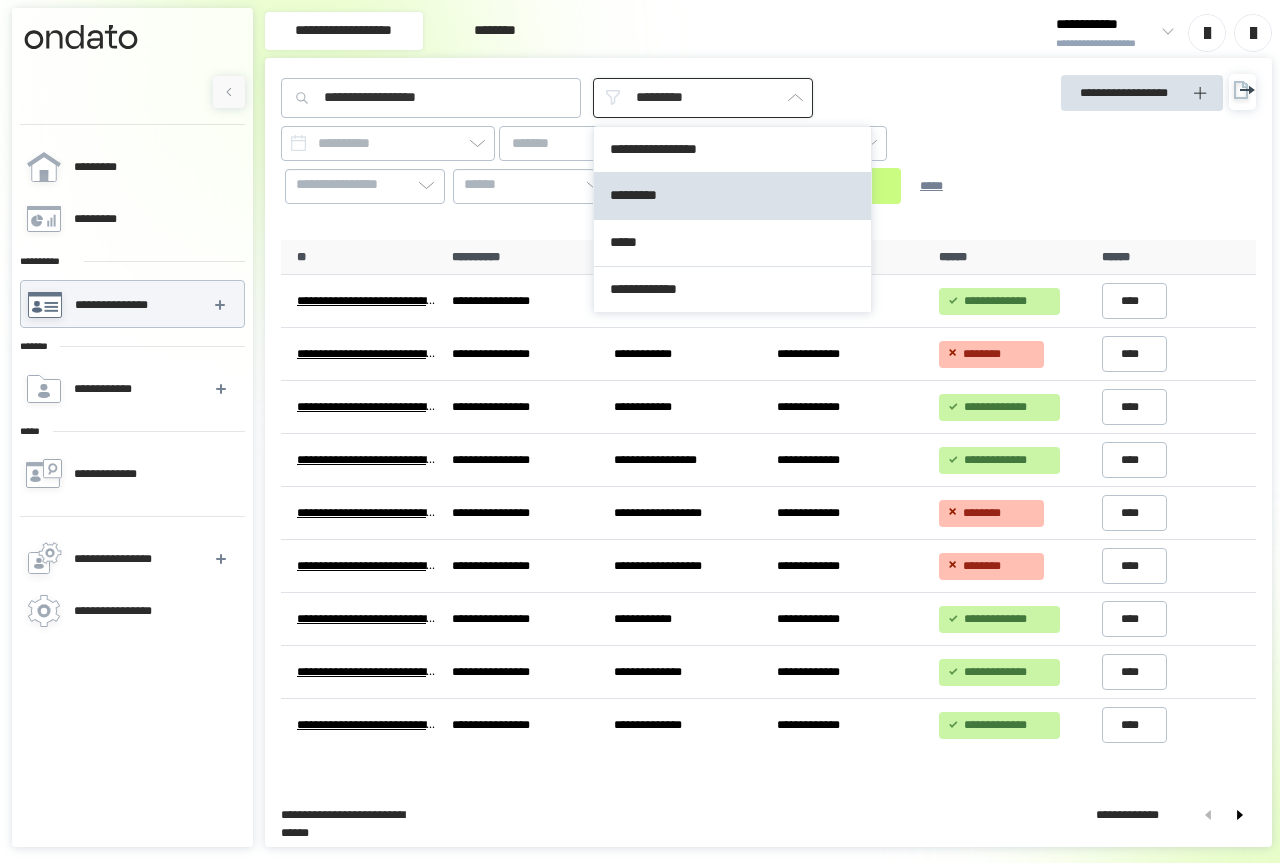 click on "*********" at bounding box center (703, 98) 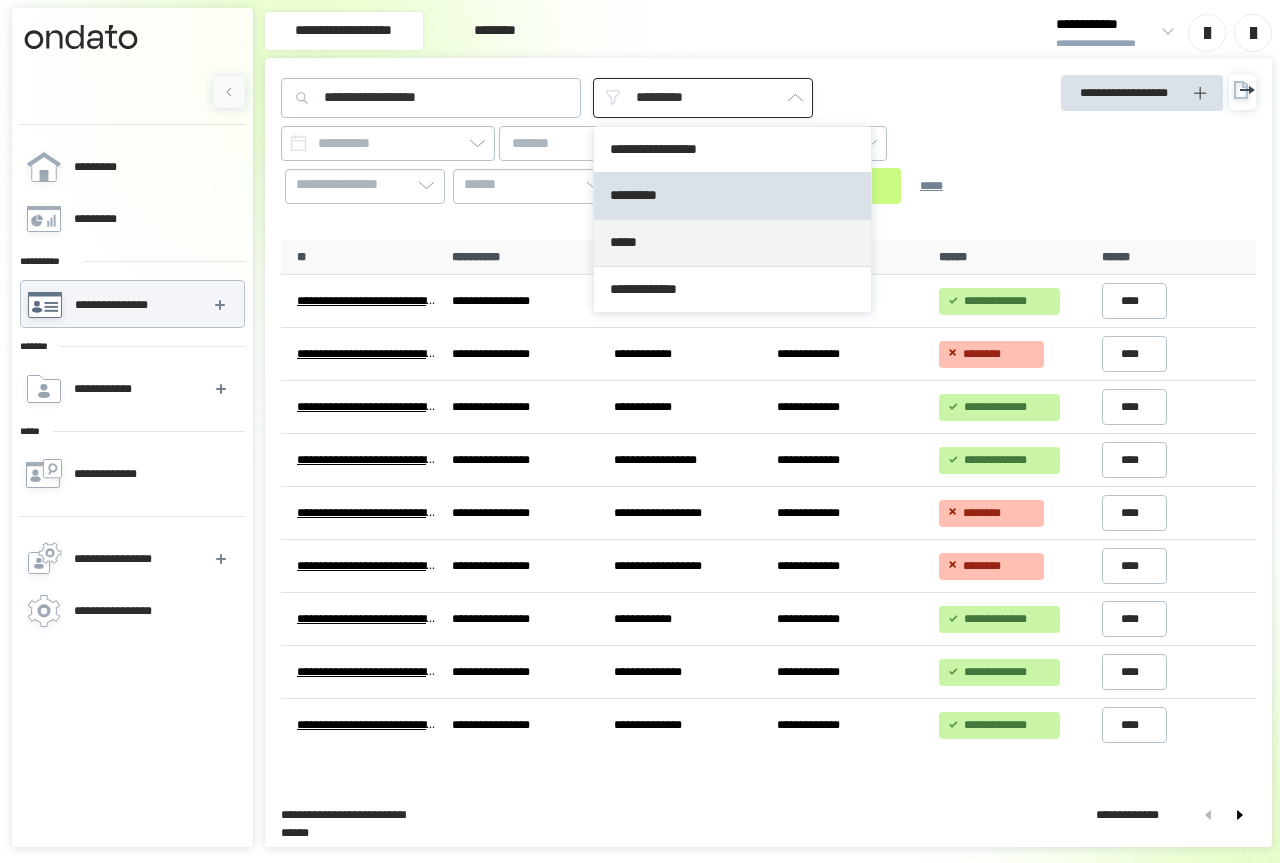 type on "*****" 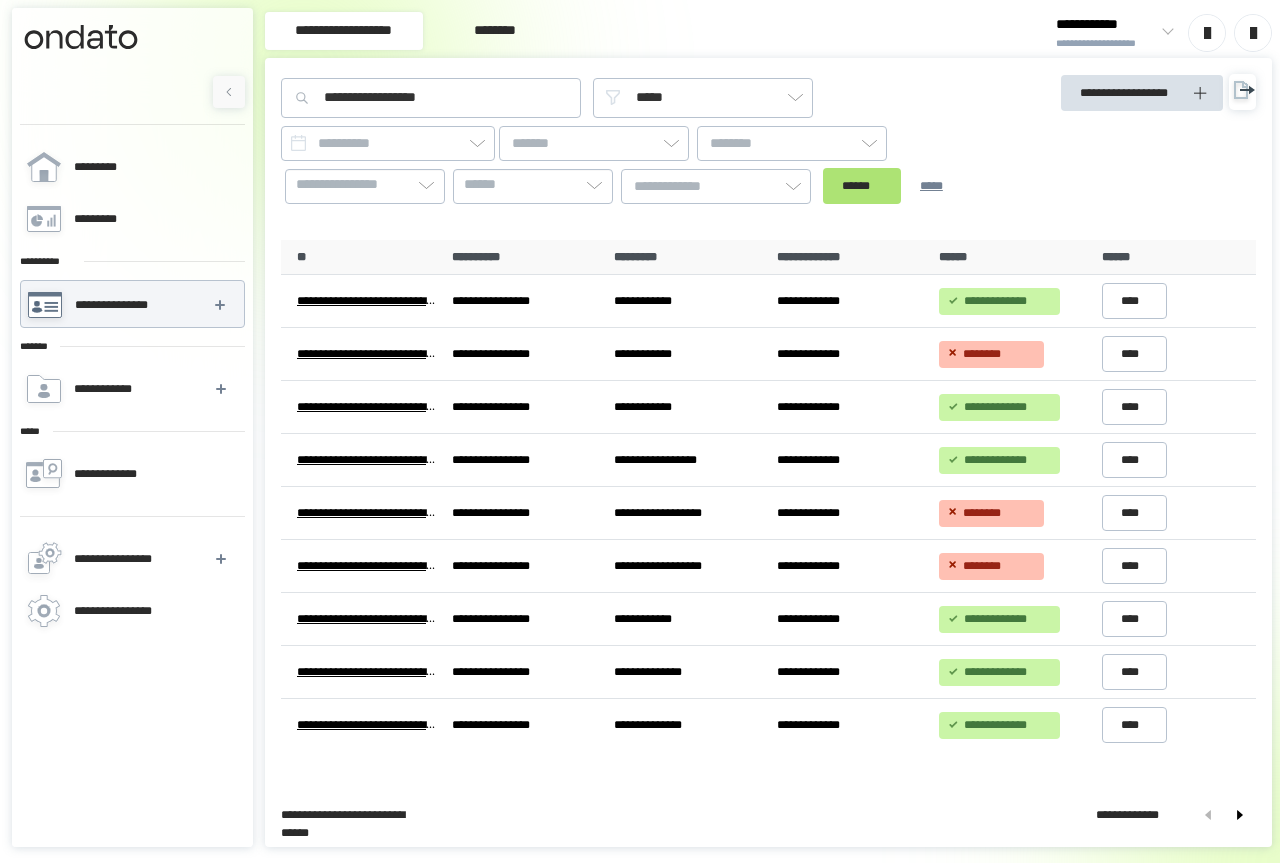 click on "******" at bounding box center (862, 186) 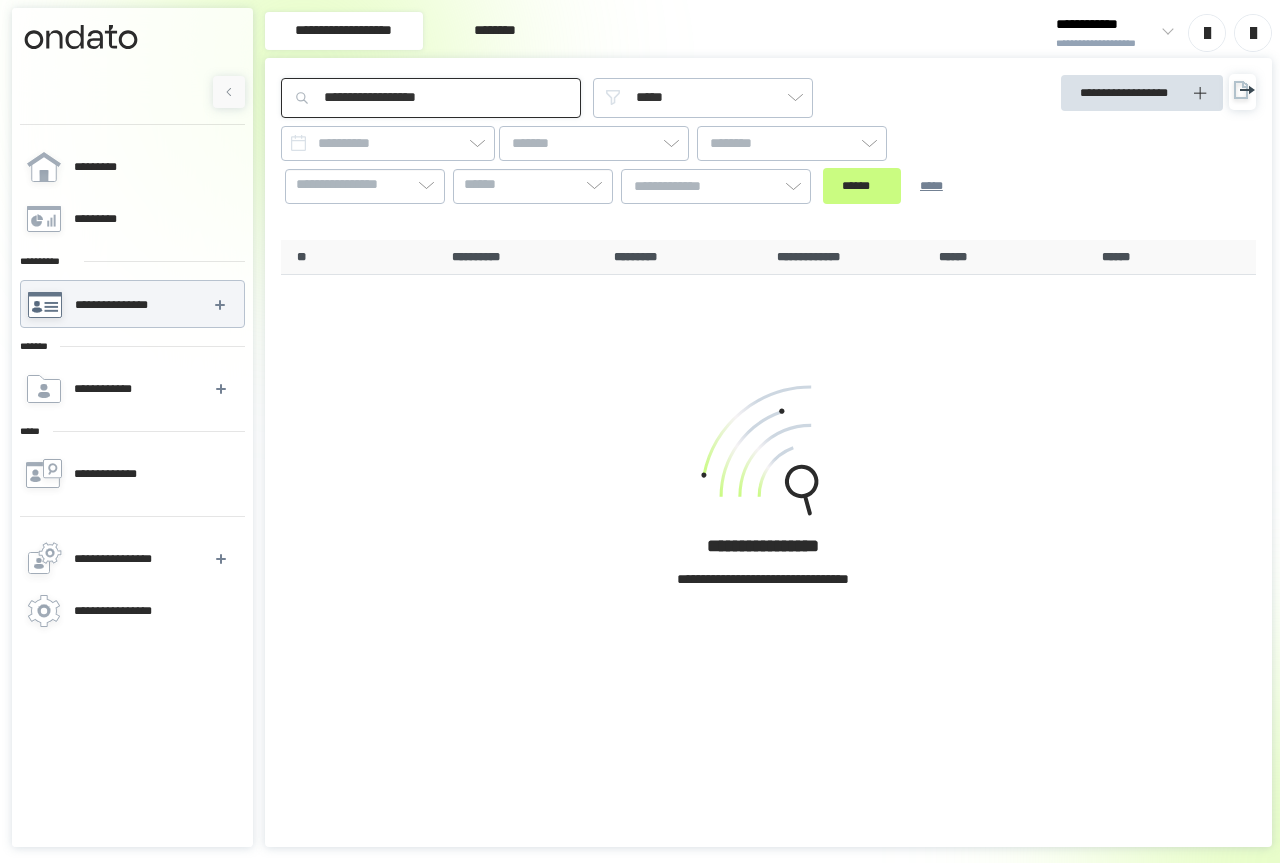 drag, startPoint x: 479, startPoint y: 96, endPoint x: 247, endPoint y: 109, distance: 232.36394 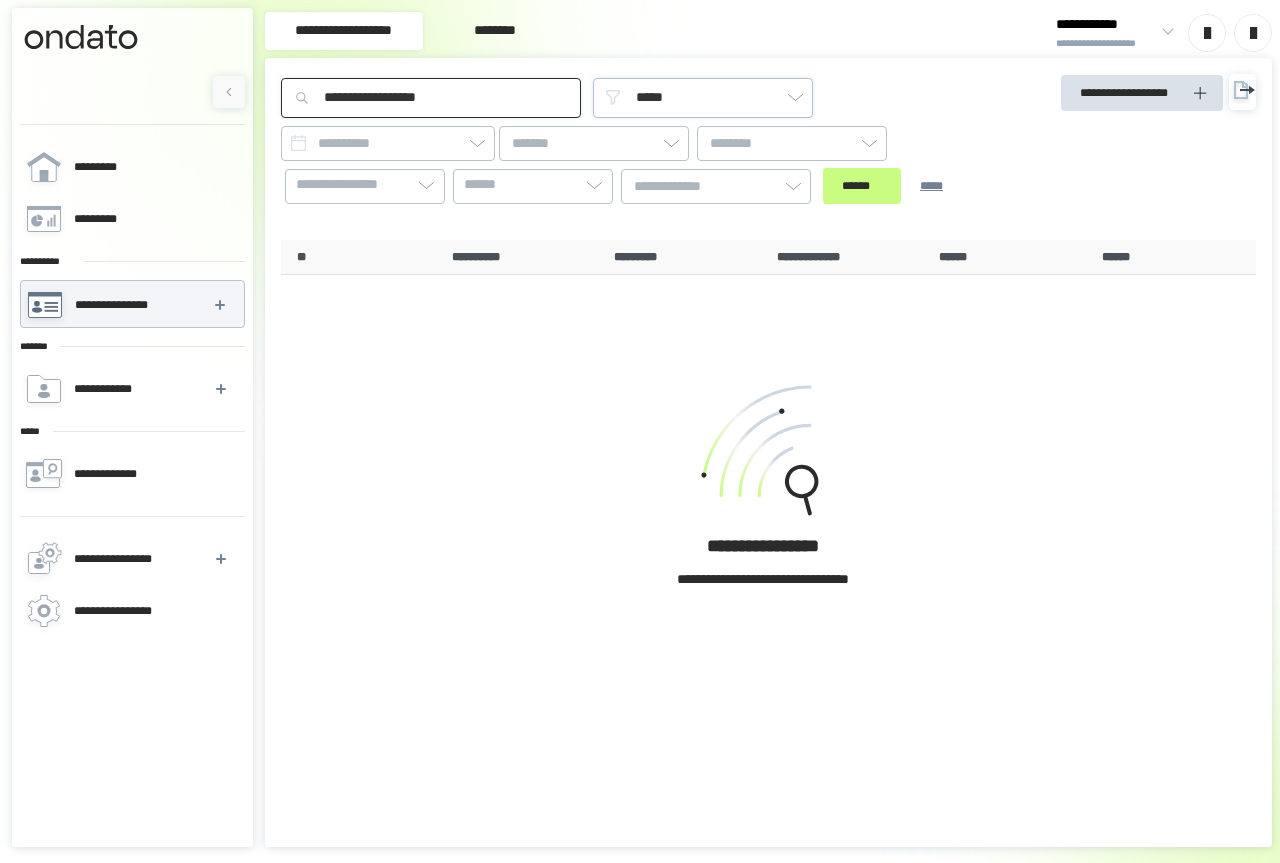 type on "**********" 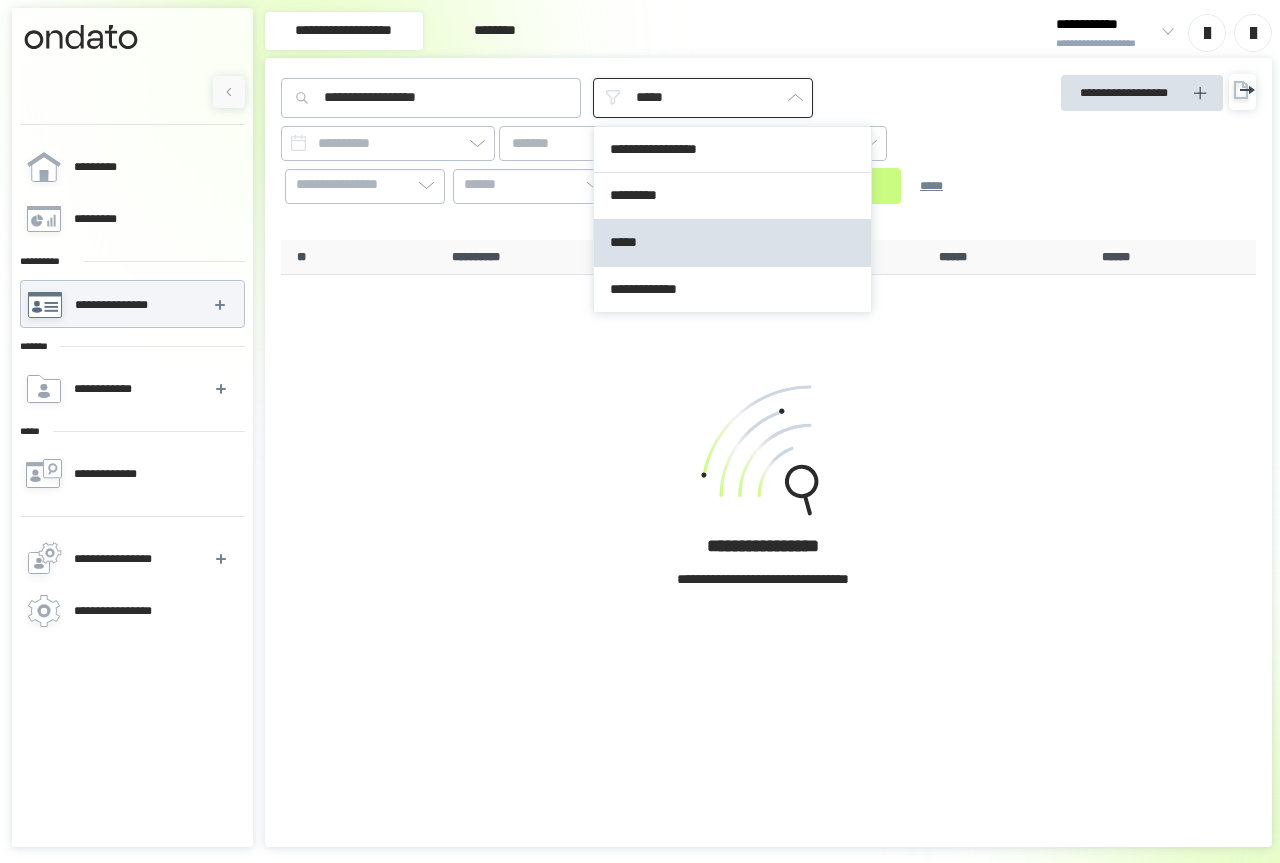 click on "*****" at bounding box center (703, 98) 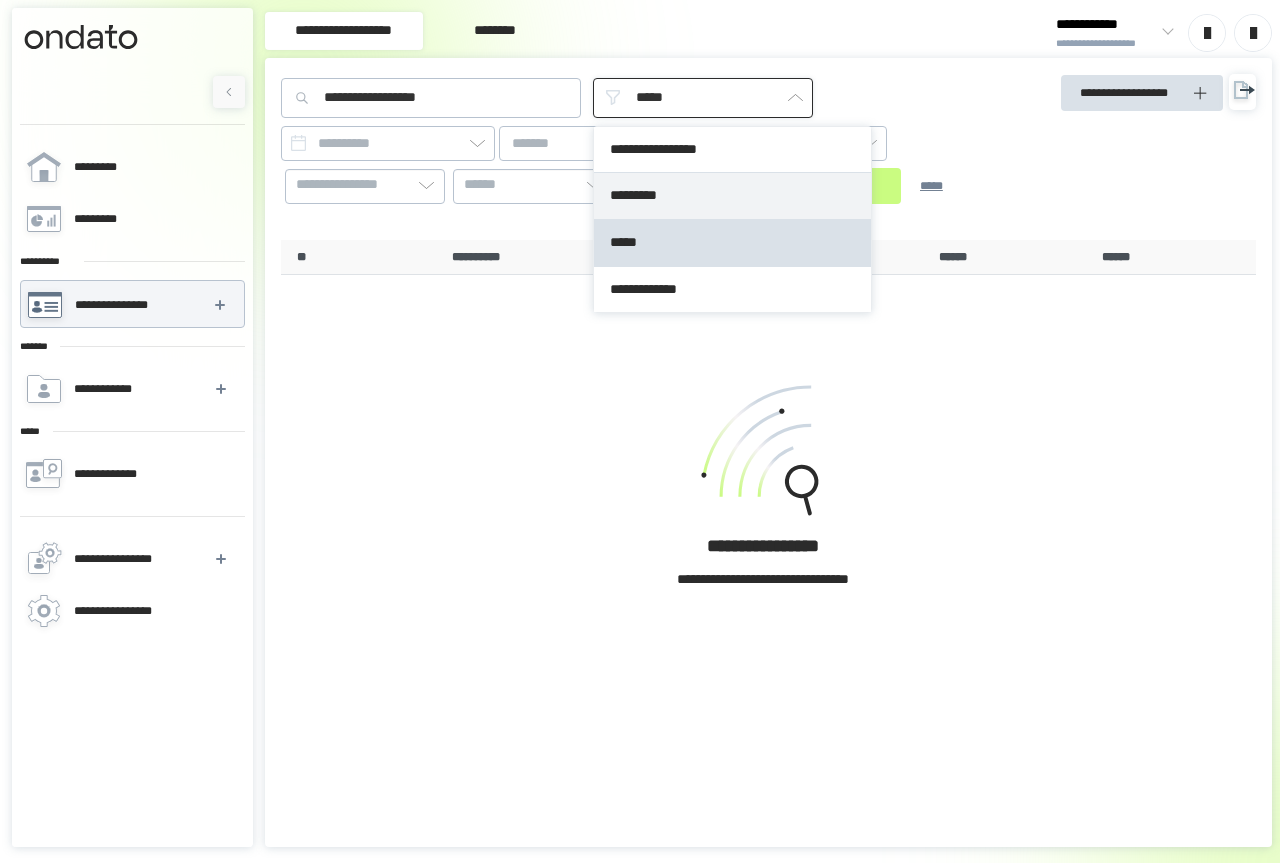 type on "*********" 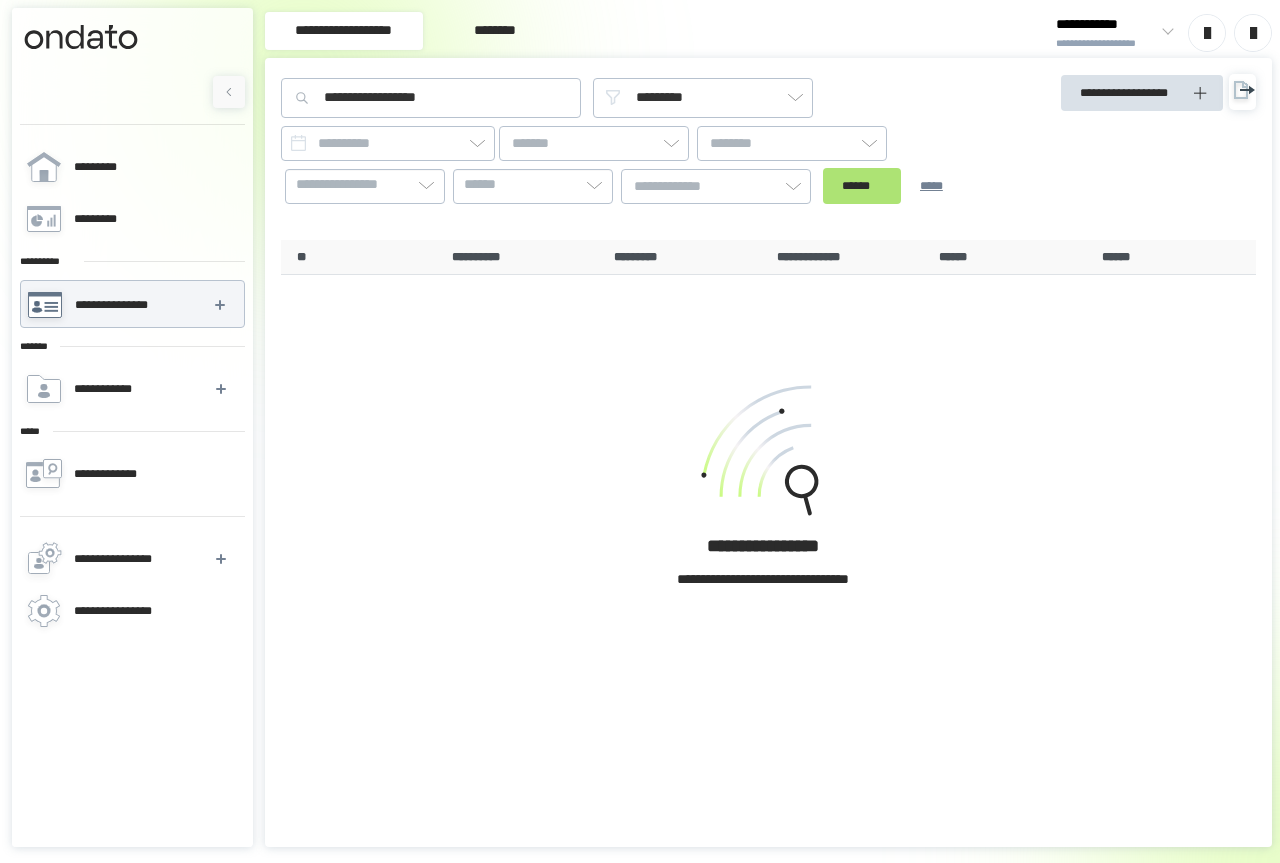 click on "******" at bounding box center (862, 186) 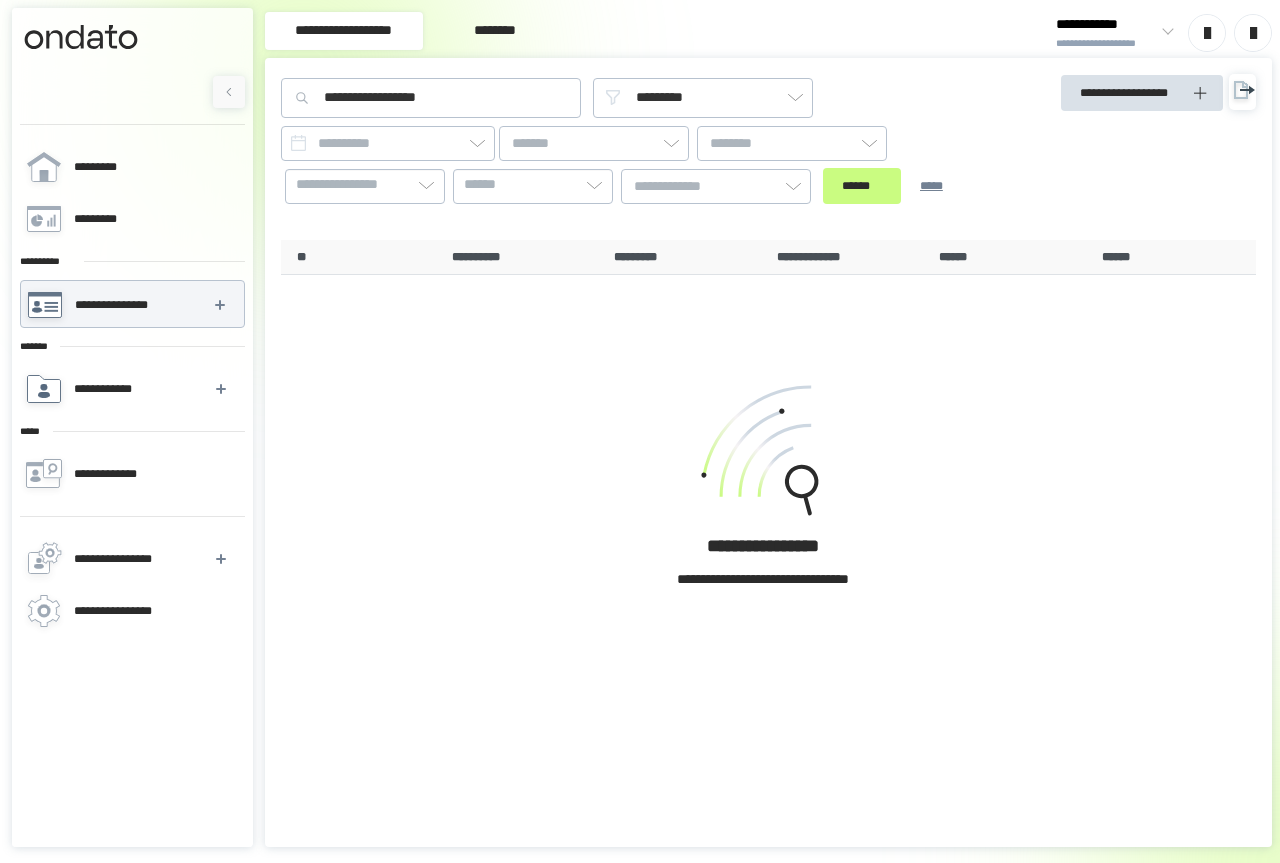 click on "**********" at bounding box center (108, 389) 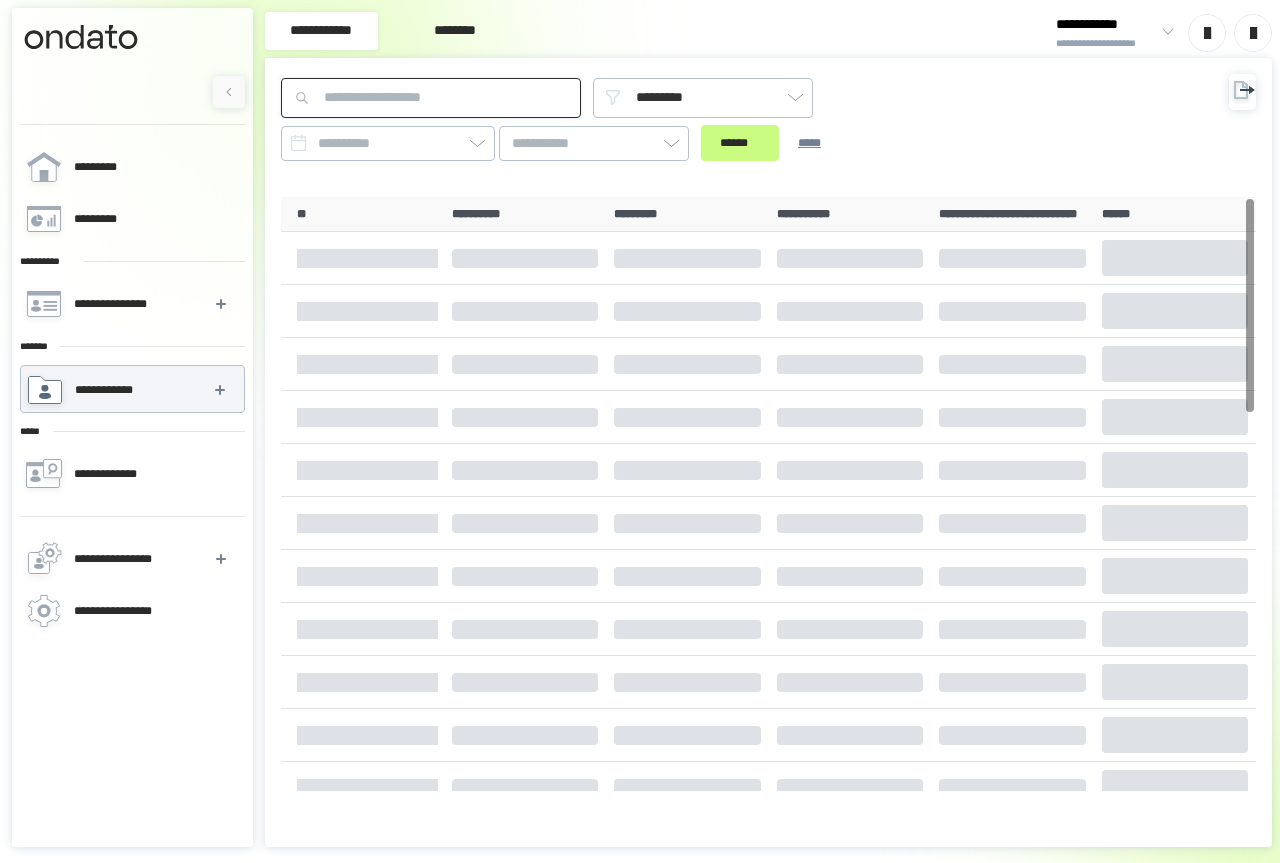 click at bounding box center [431, 98] 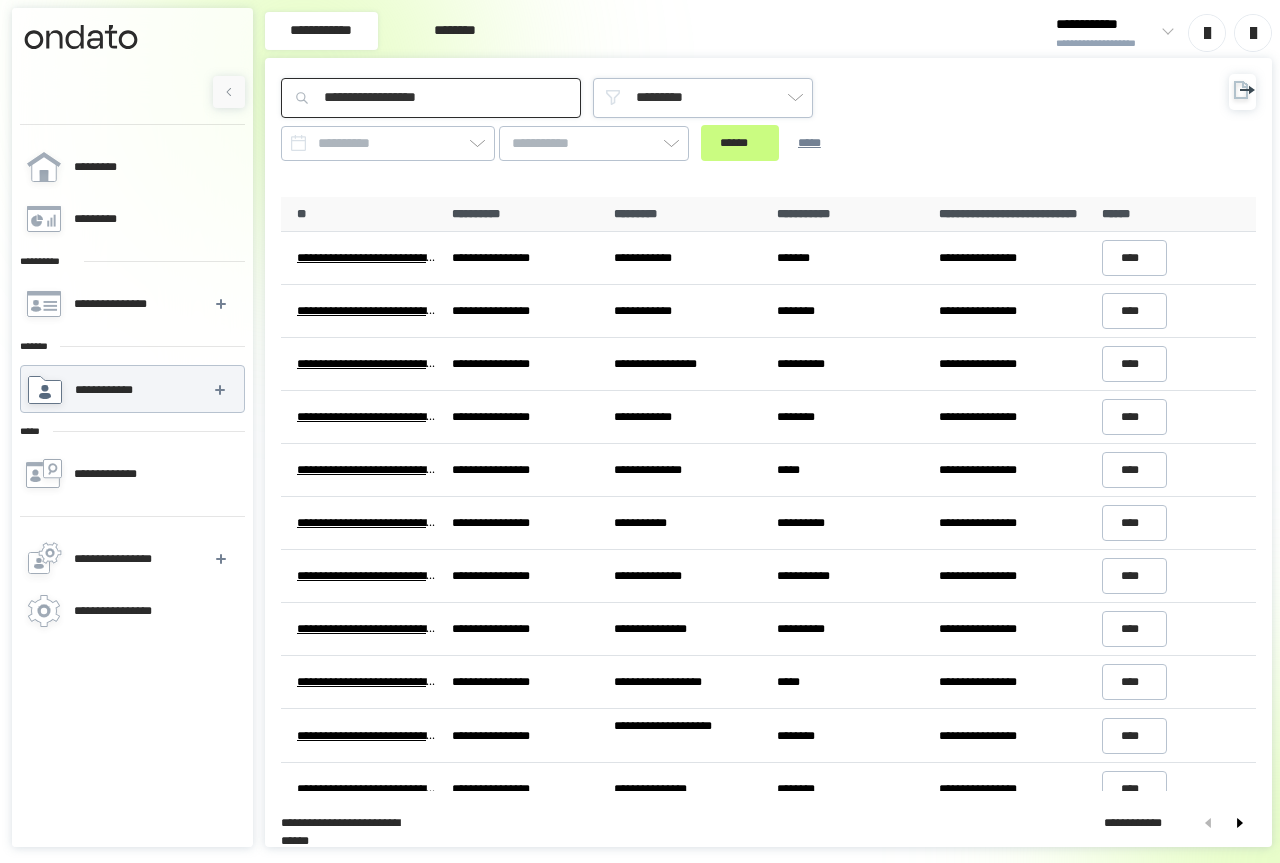 type on "**********" 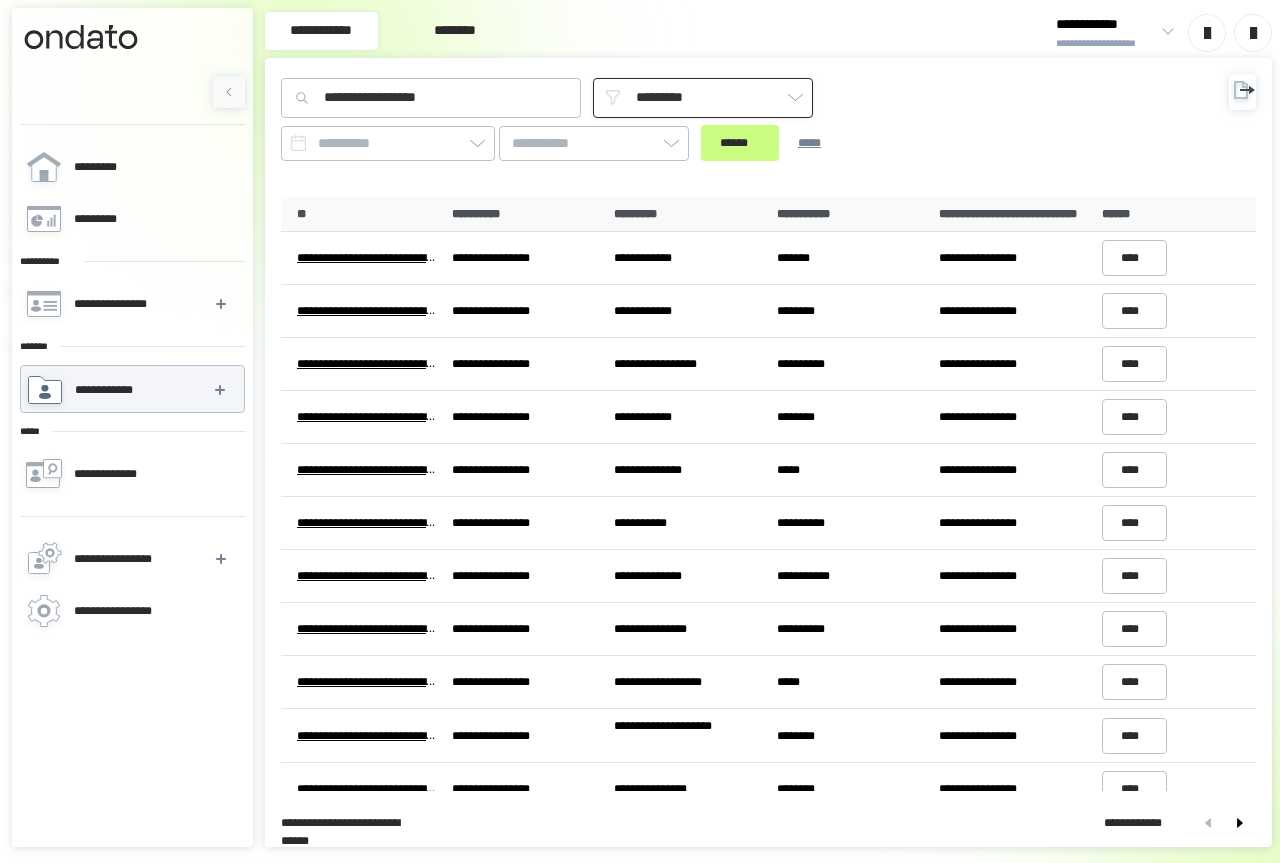 click on "*********" at bounding box center [703, 98] 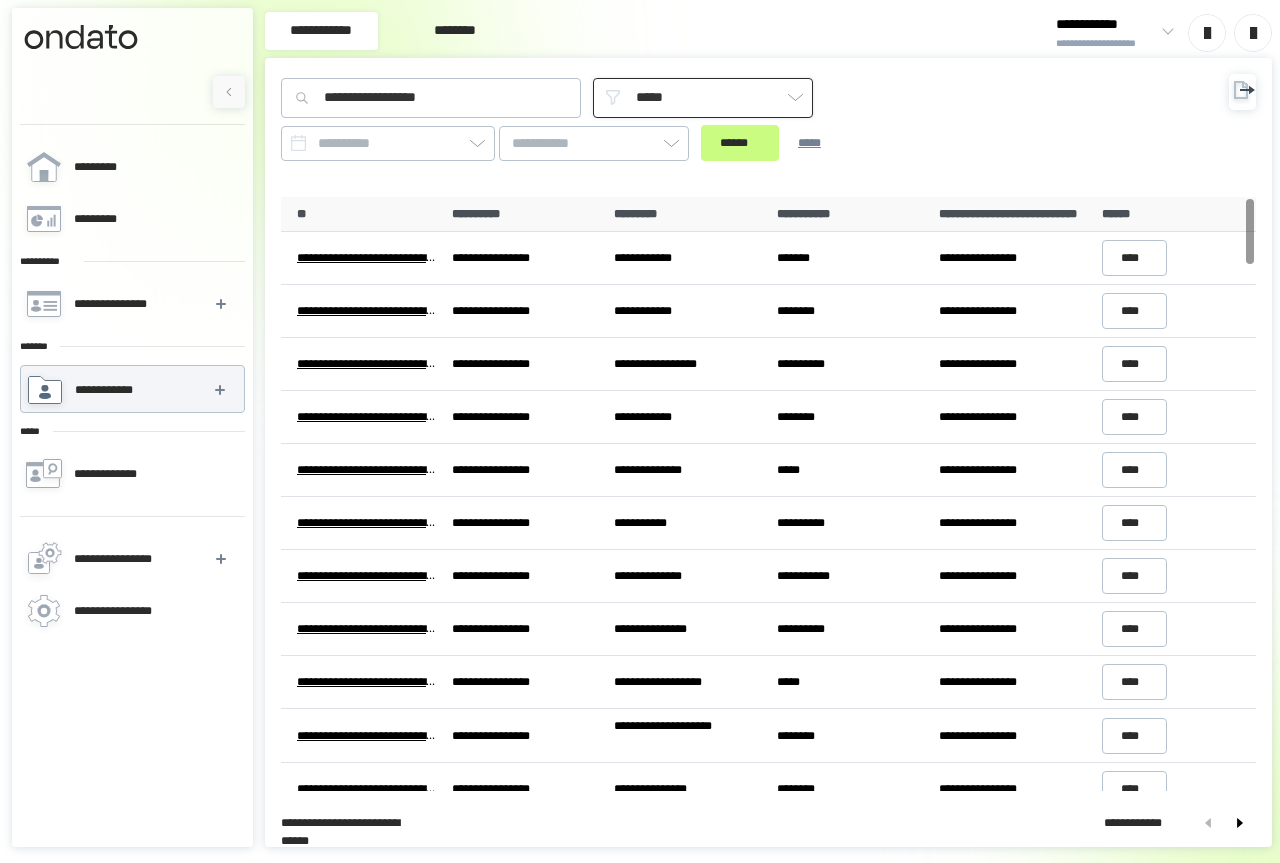 click on "*****" at bounding box center [703, 98] 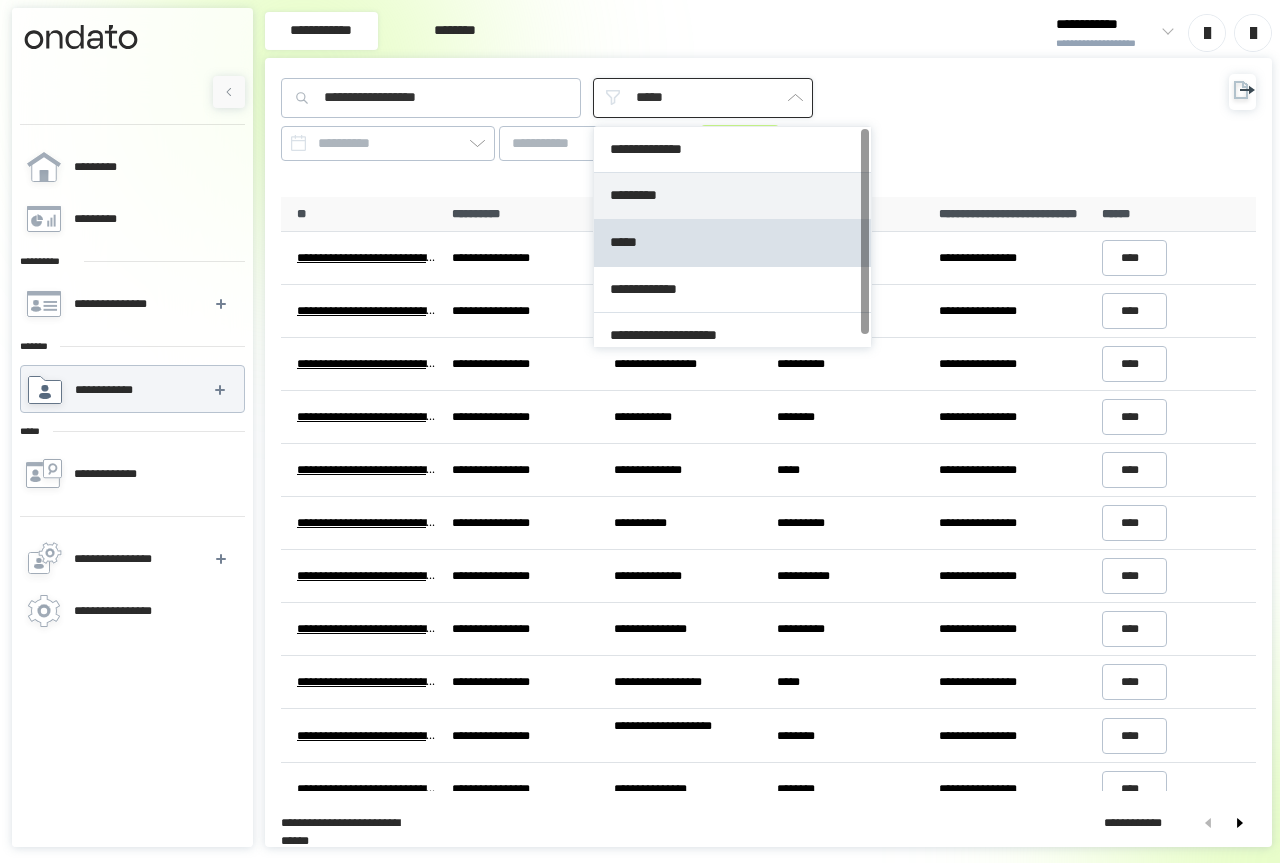 type on "*********" 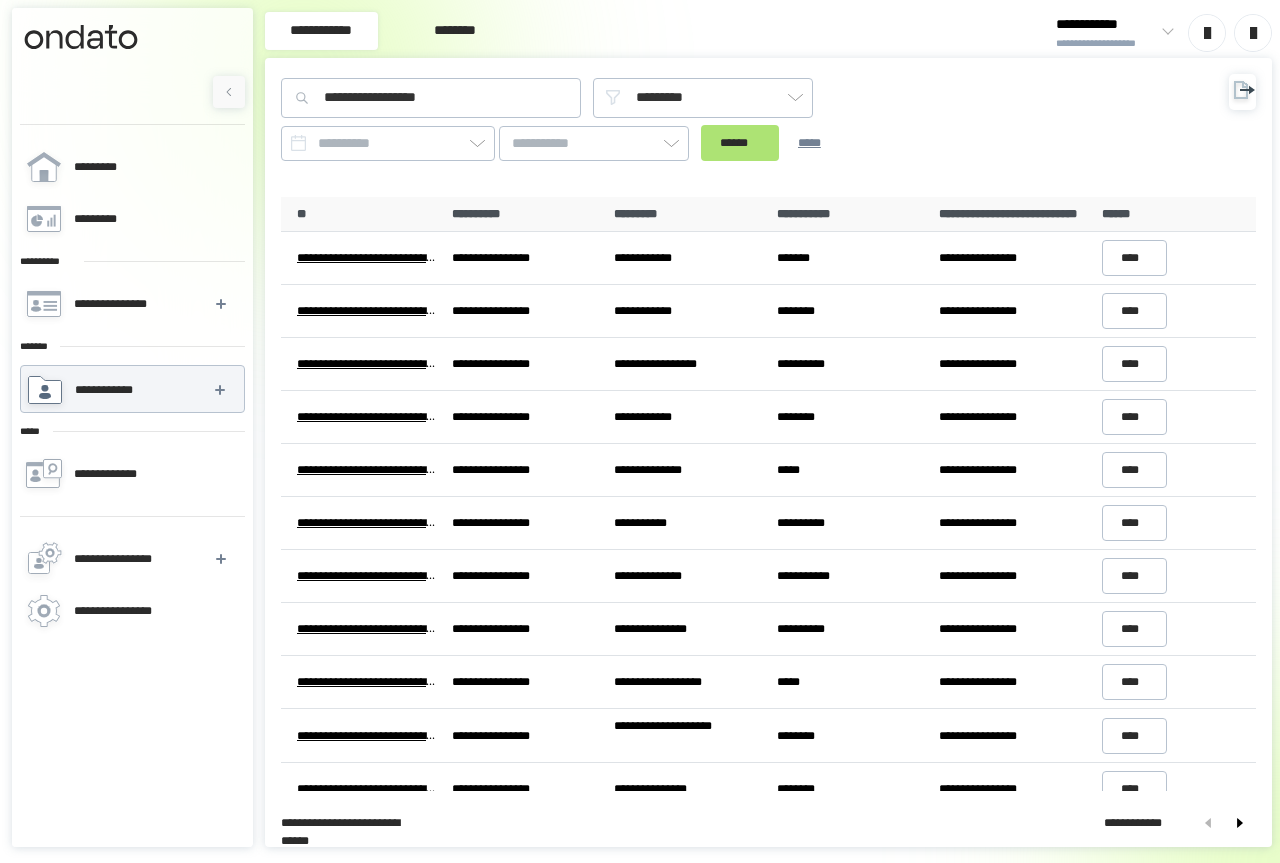 click on "******" at bounding box center [740, 143] 